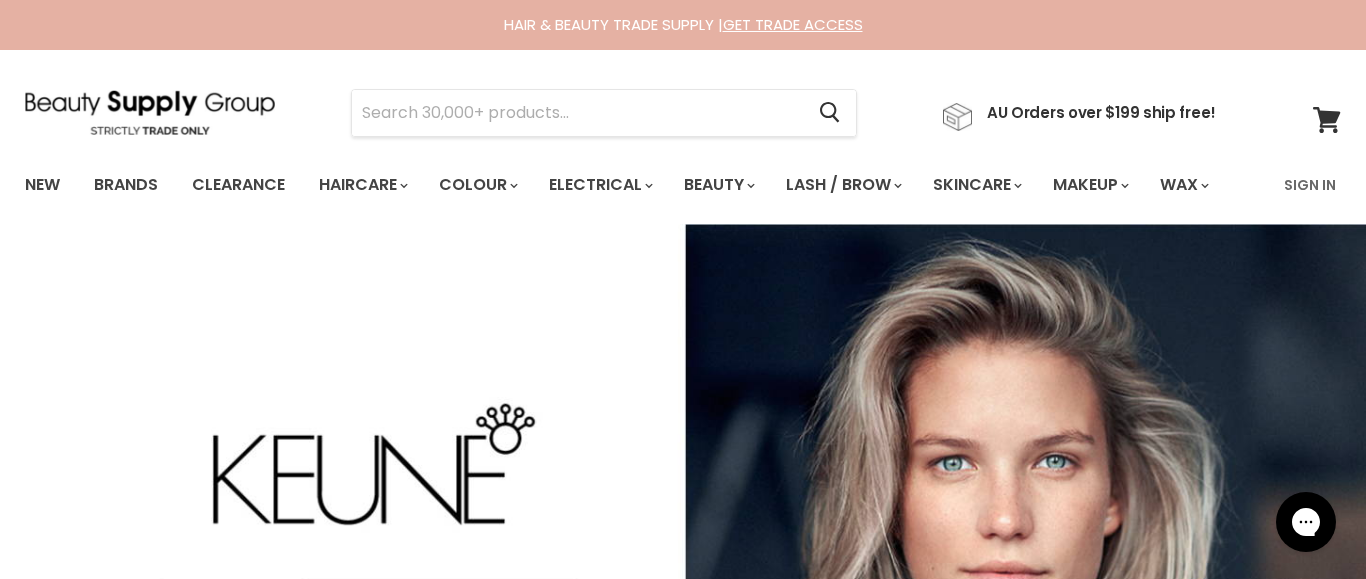 scroll, scrollTop: 0, scrollLeft: 0, axis: both 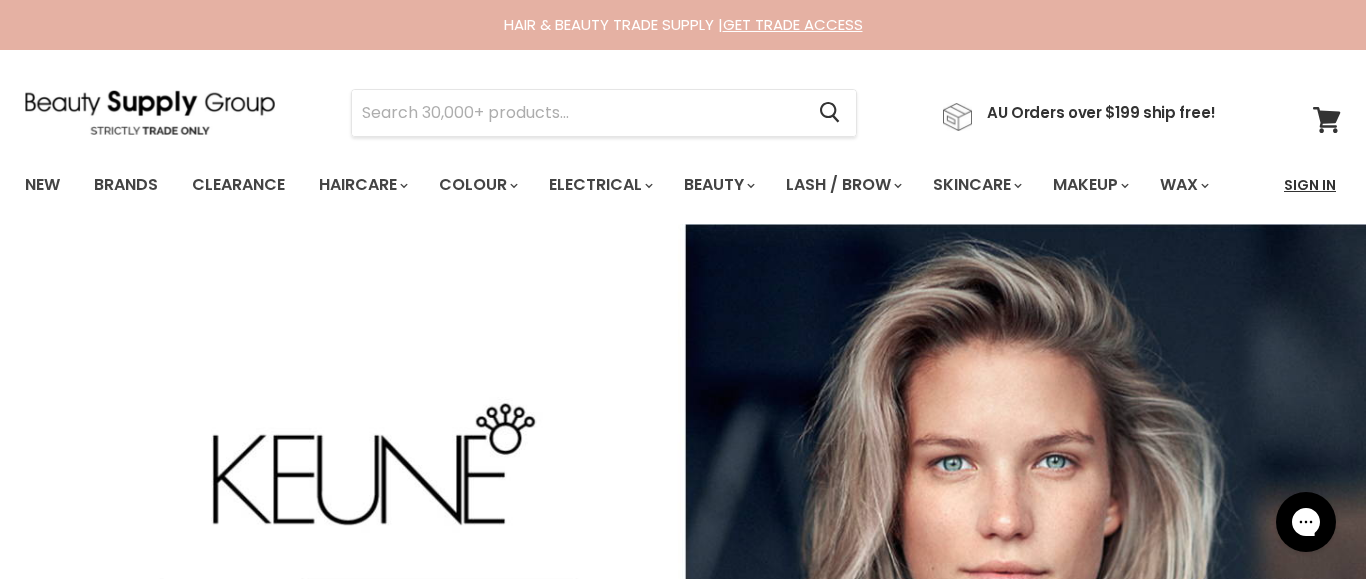 click on "Sign In" at bounding box center [1310, 185] 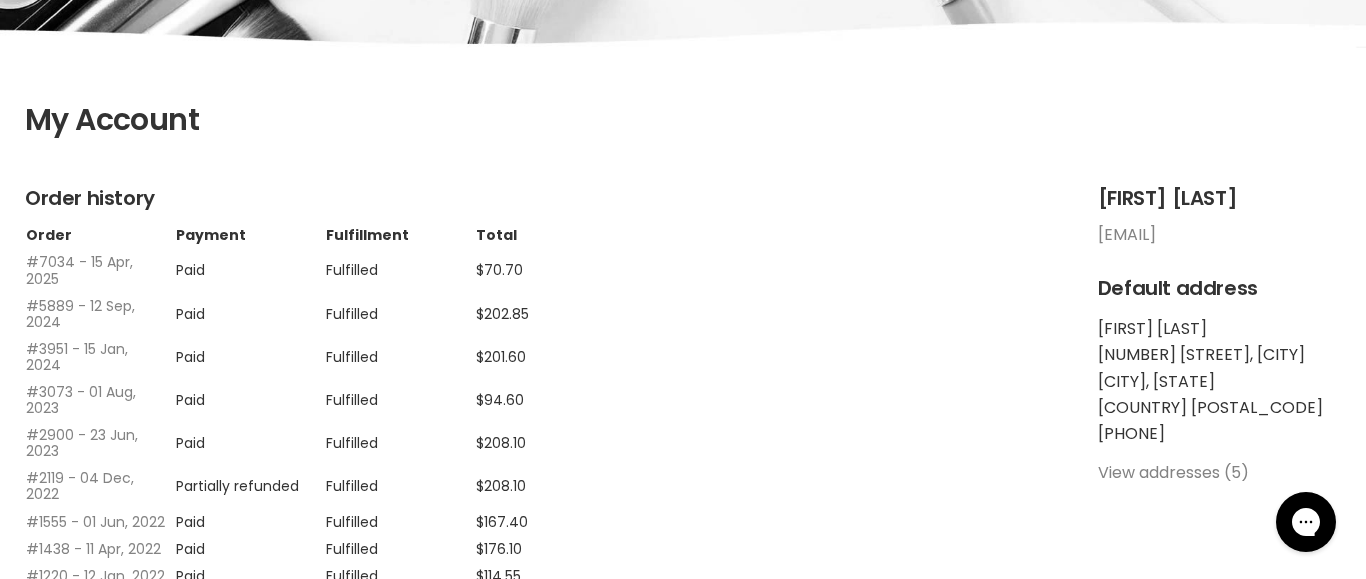 scroll, scrollTop: 345, scrollLeft: 0, axis: vertical 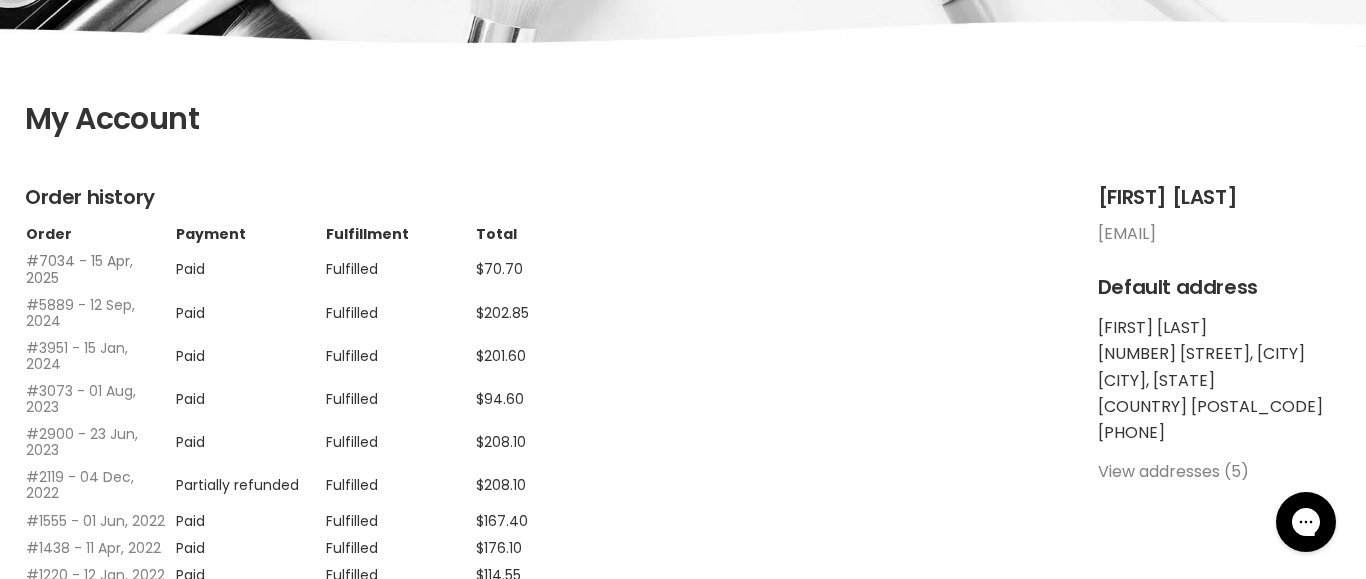click on "#7034 - 15 Apr, 2025" at bounding box center [79, 269] 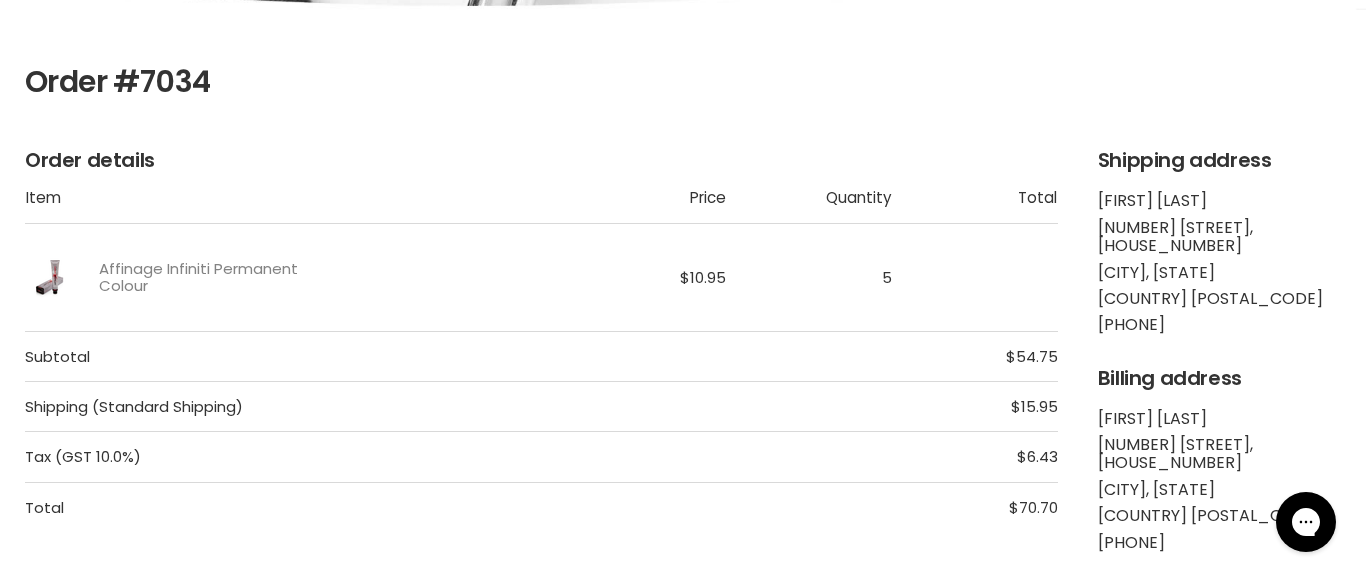 scroll, scrollTop: 390, scrollLeft: 0, axis: vertical 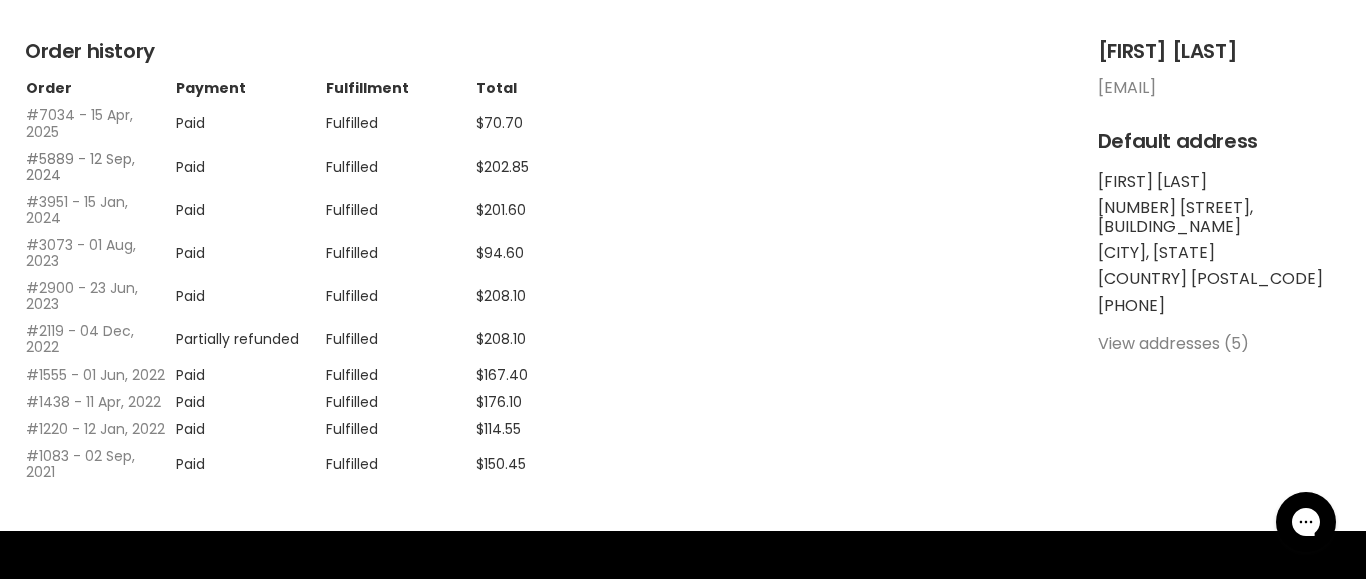 click on "#5889 - 12 Sep, 2024" at bounding box center [80, 167] 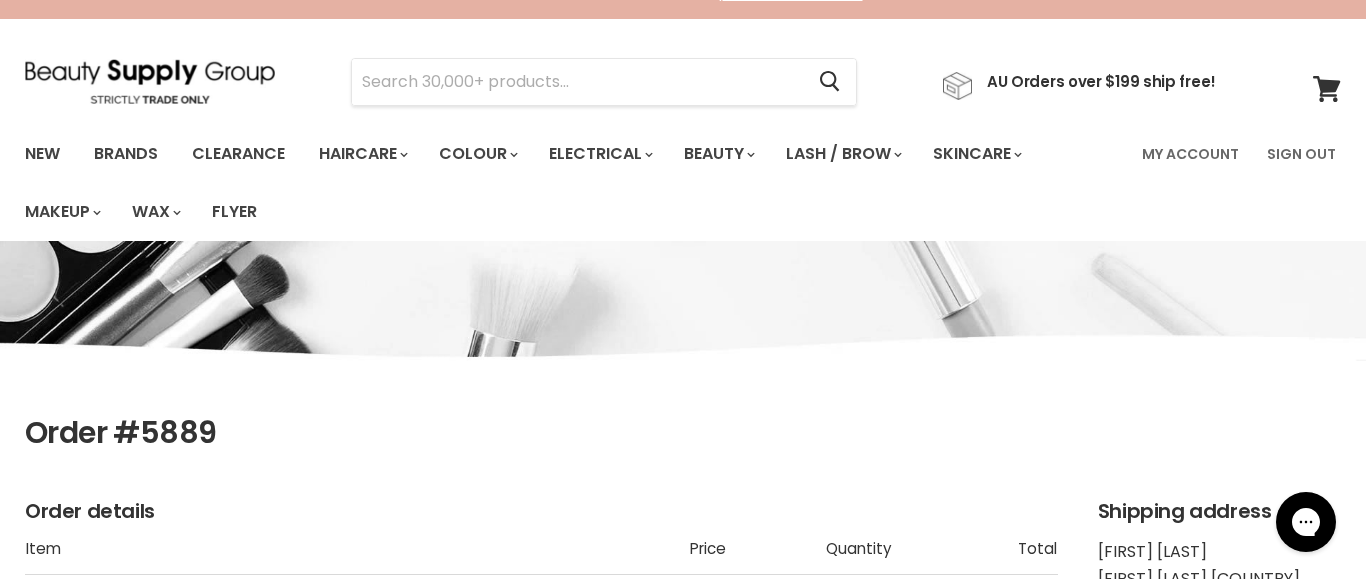 scroll, scrollTop: 0, scrollLeft: 0, axis: both 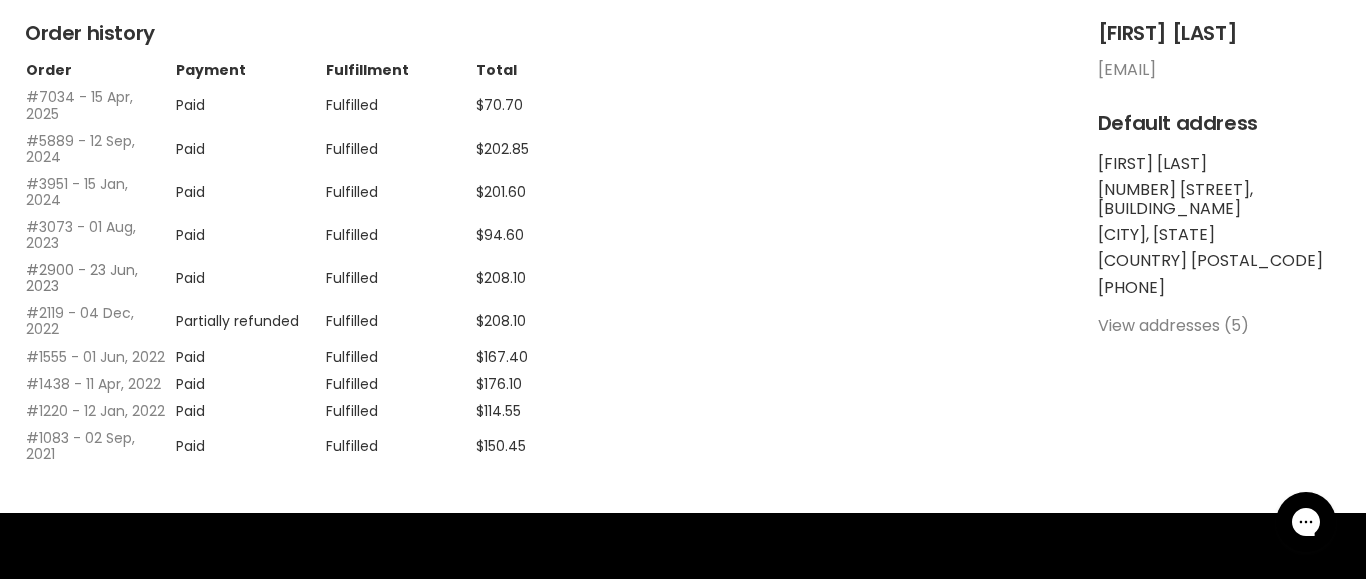 click on "#2900 - 23 Jun, 2023" at bounding box center (82, 278) 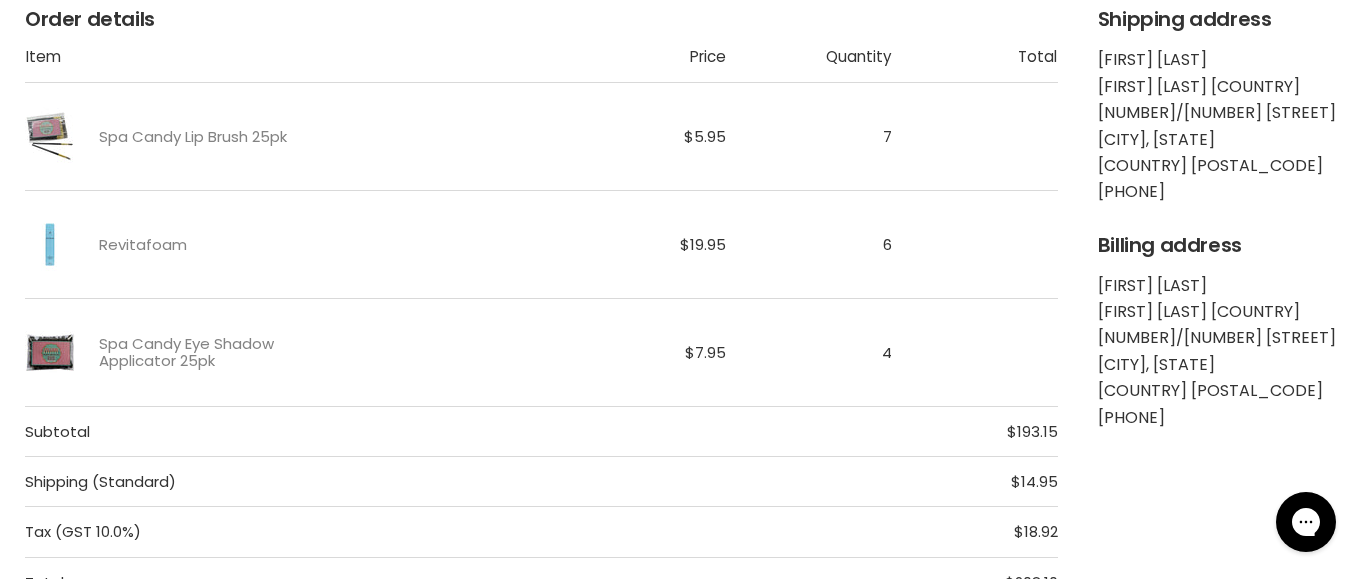 scroll, scrollTop: 390, scrollLeft: 0, axis: vertical 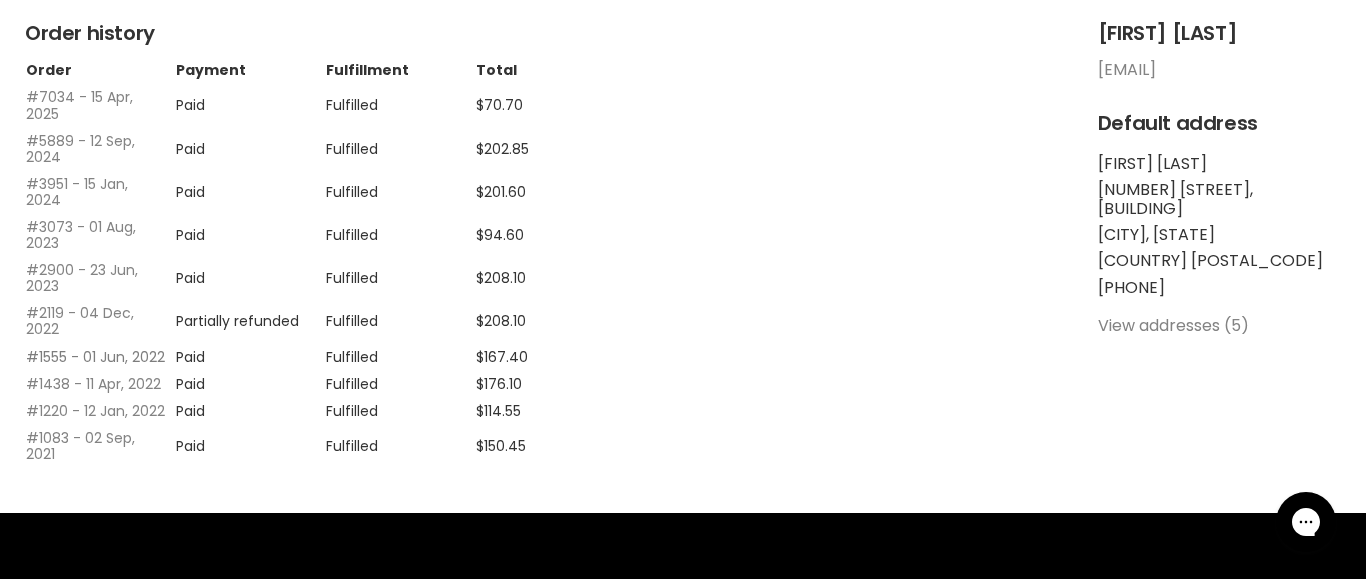 click on "#1555 - 01 Jun, 2022" at bounding box center (95, 357) 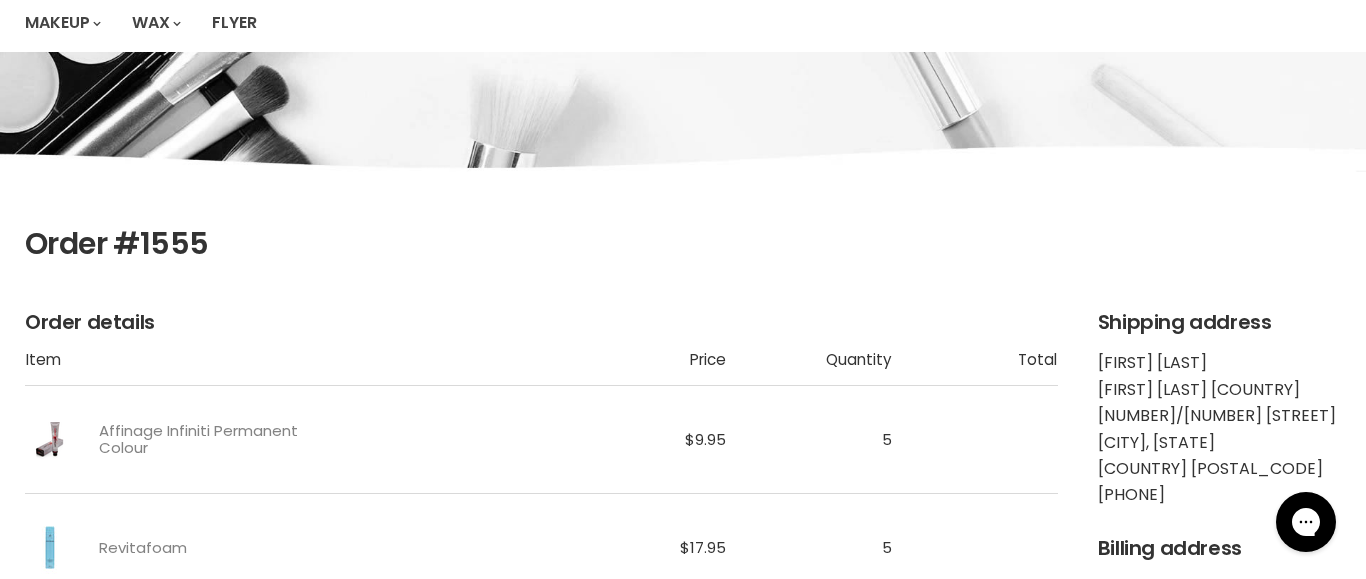 scroll, scrollTop: 0, scrollLeft: 0, axis: both 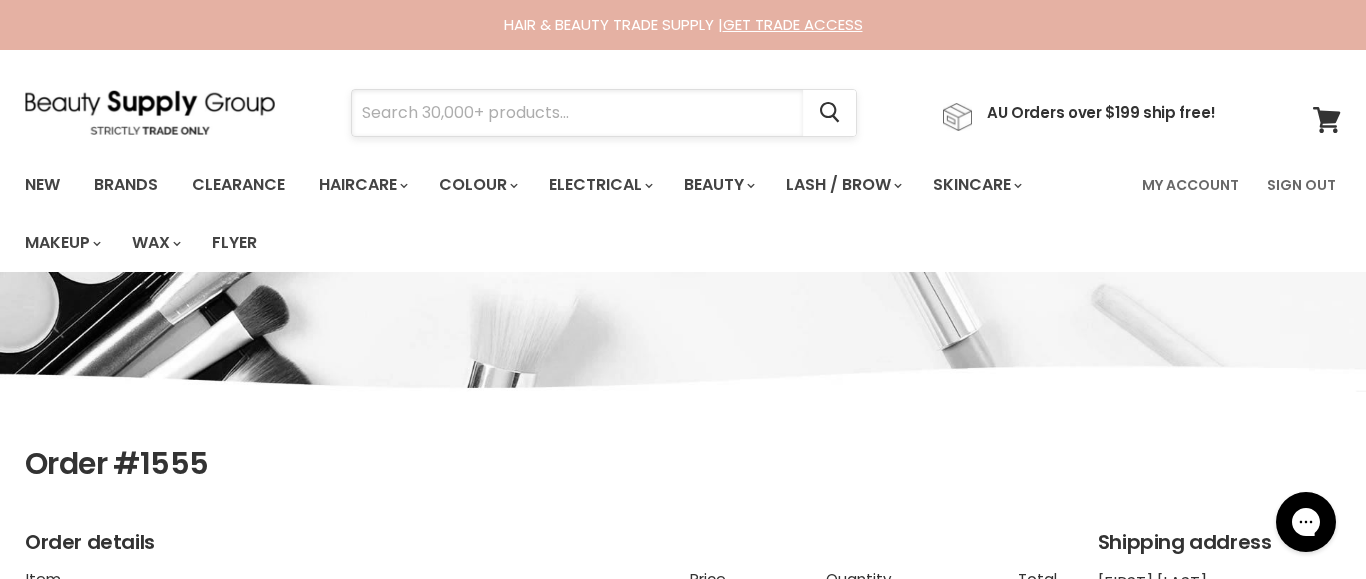 click at bounding box center [577, 113] 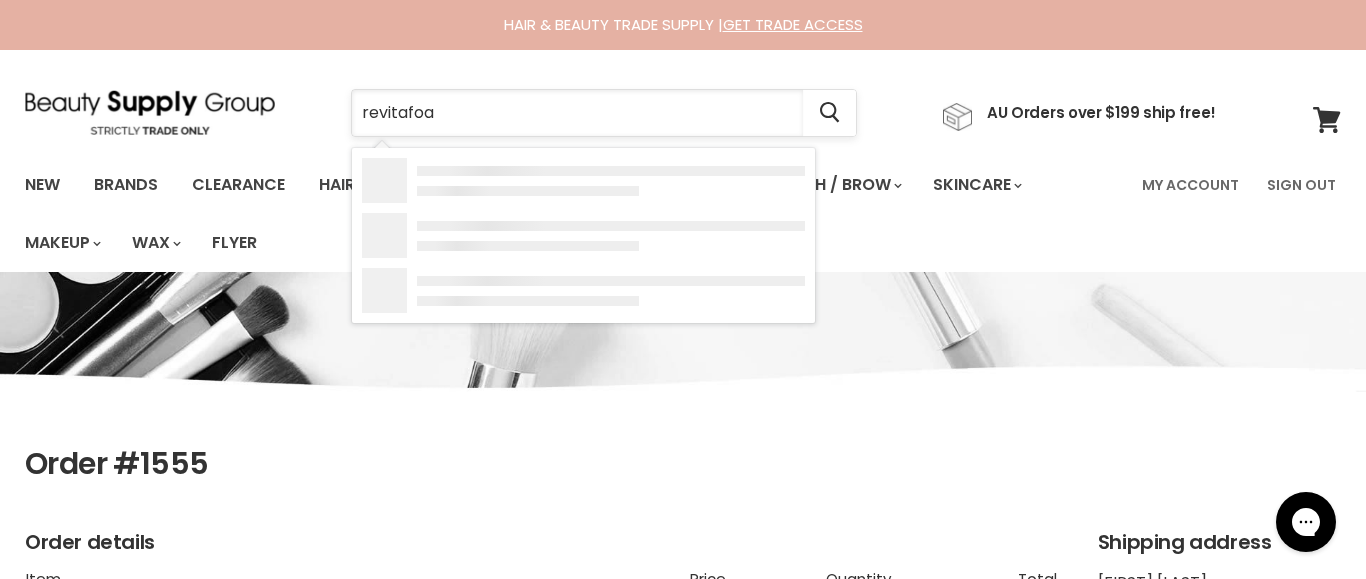 type on "revitafoam" 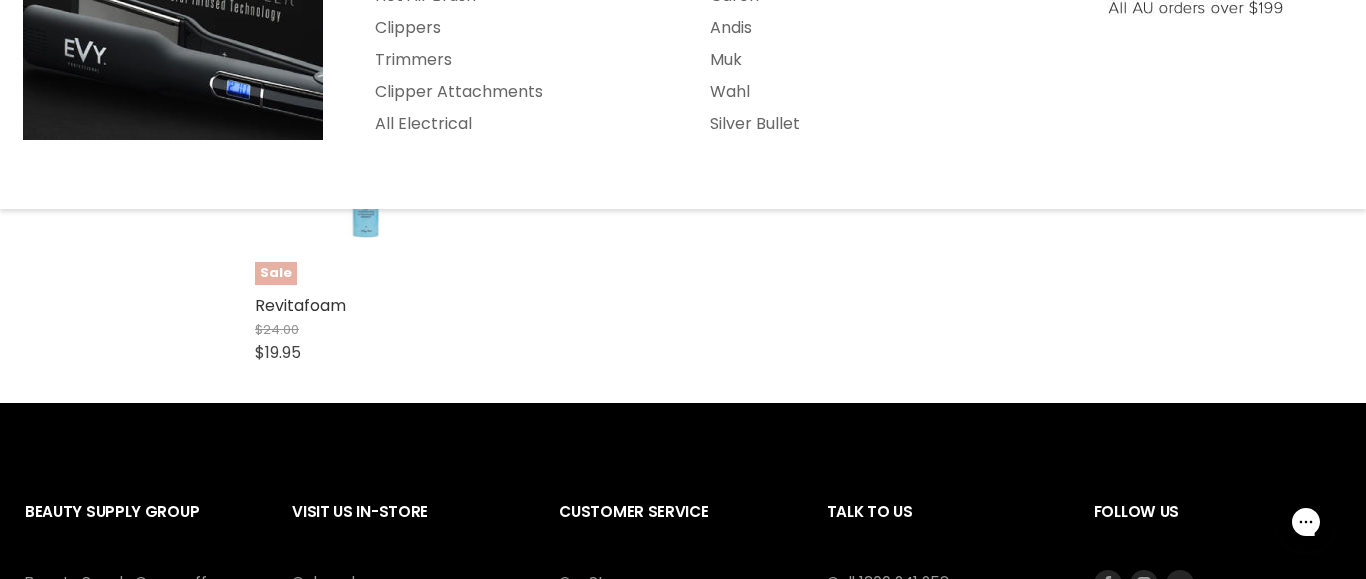 scroll, scrollTop: 487, scrollLeft: 0, axis: vertical 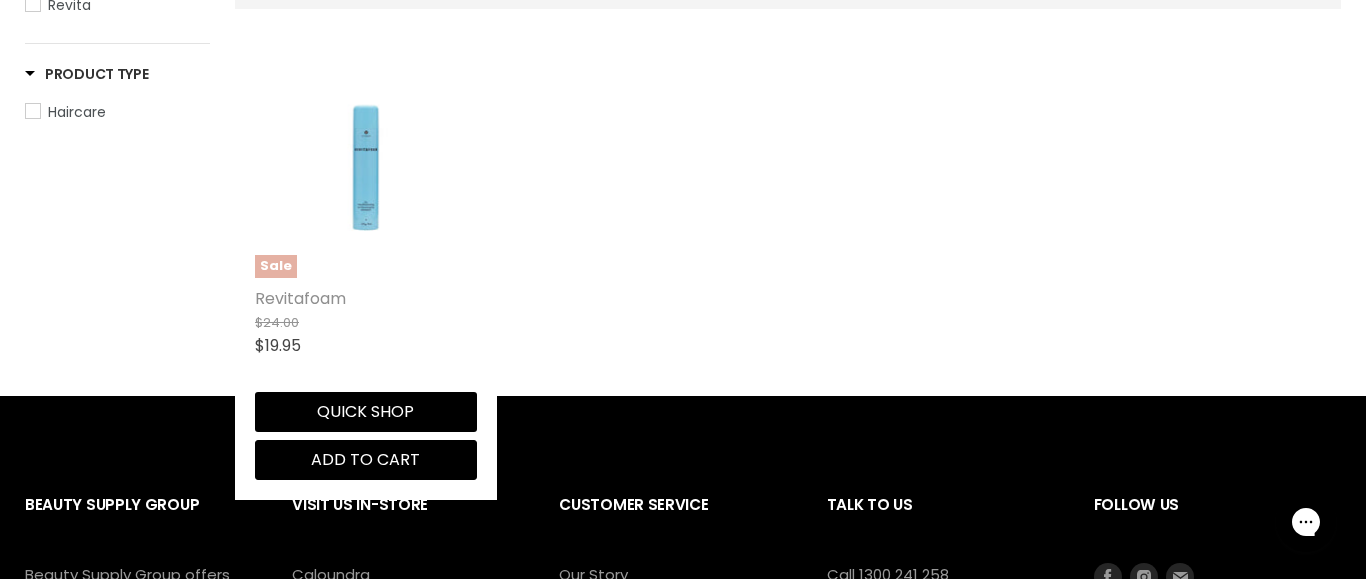 click on "Revitafoam" at bounding box center [300, 298] 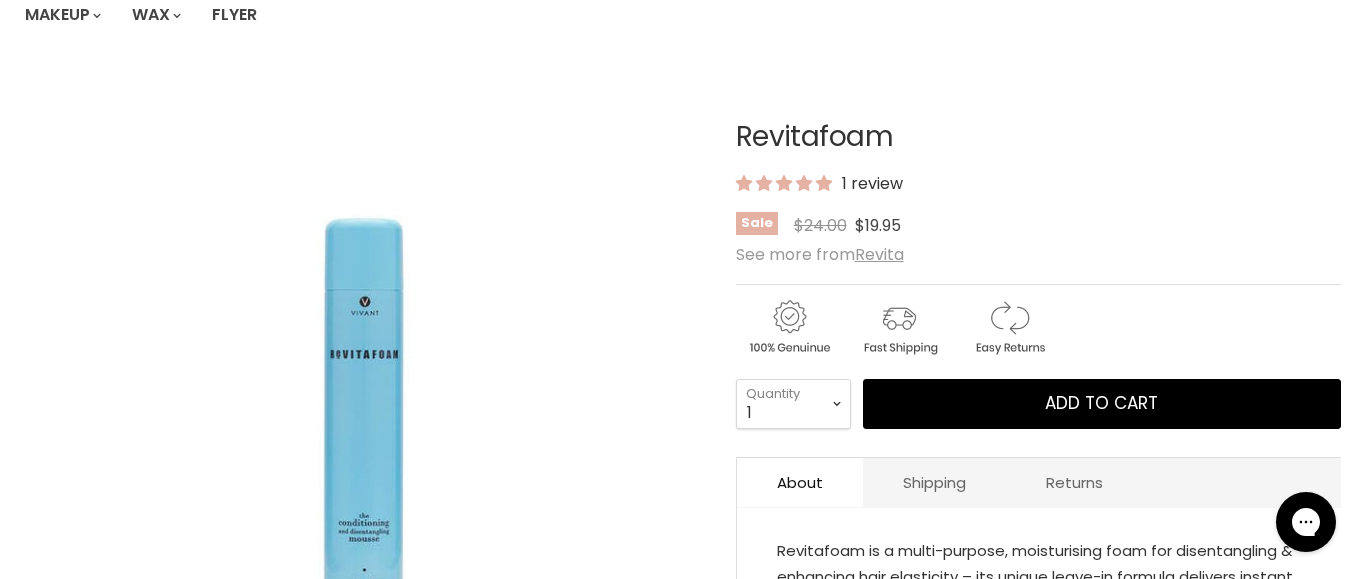 scroll, scrollTop: 0, scrollLeft: 0, axis: both 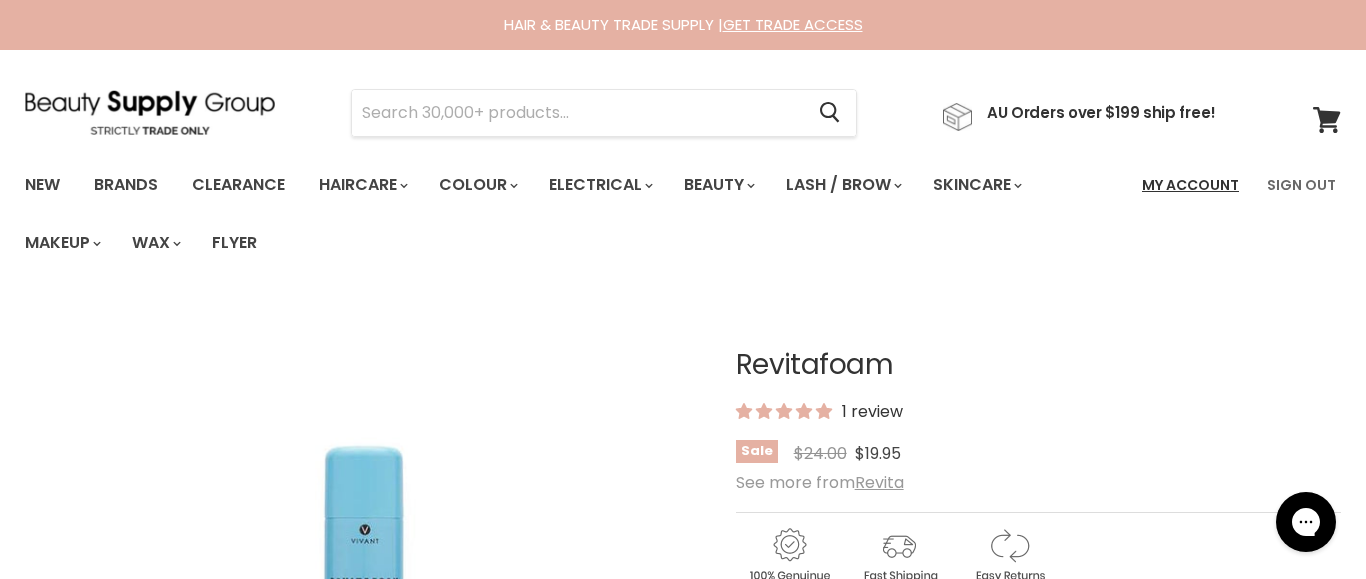 click on "My Account" at bounding box center [1190, 185] 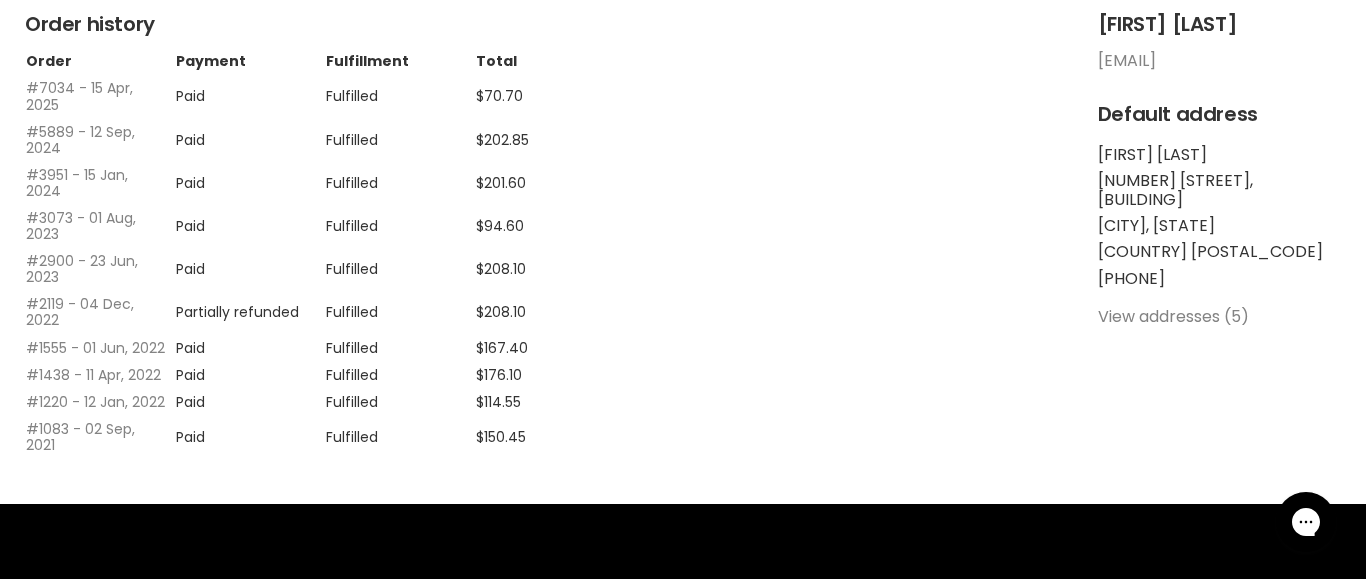 scroll, scrollTop: 513, scrollLeft: 0, axis: vertical 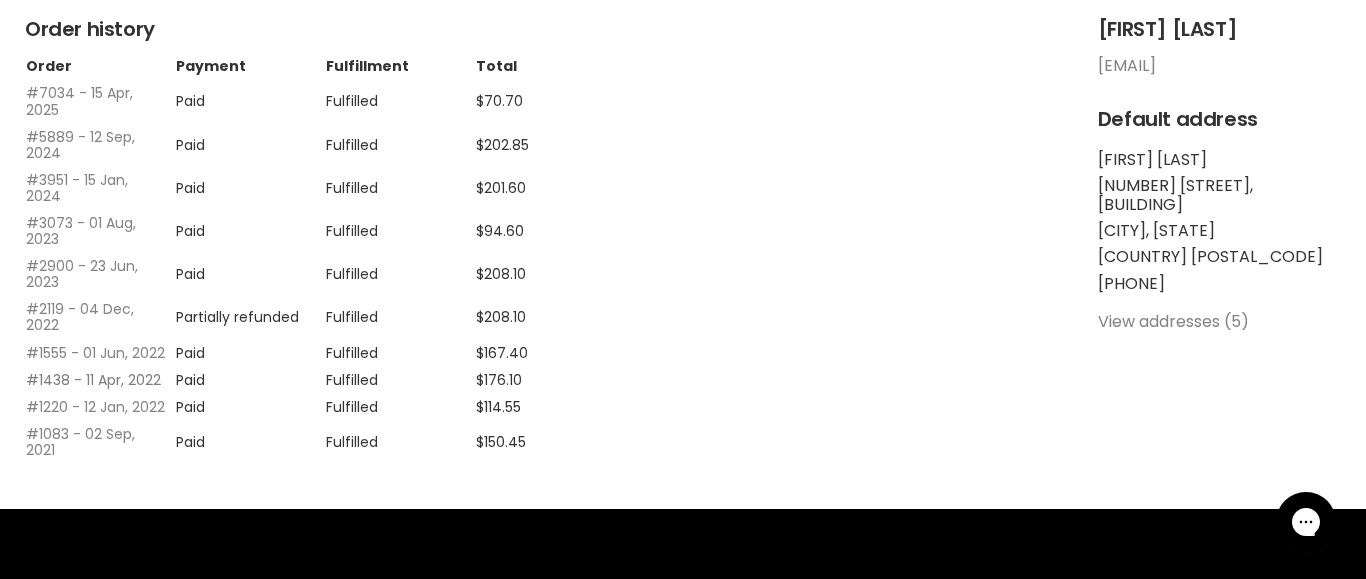 click on "#1438 - 11 Apr, 2022" at bounding box center [93, 380] 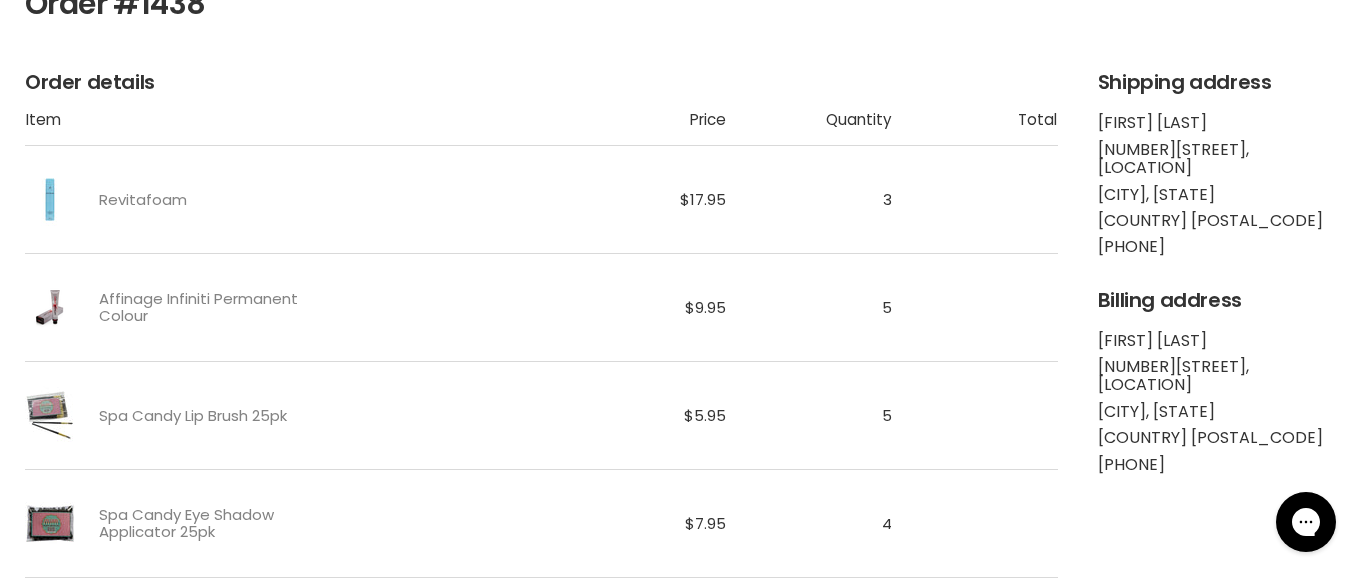 scroll, scrollTop: 0, scrollLeft: 0, axis: both 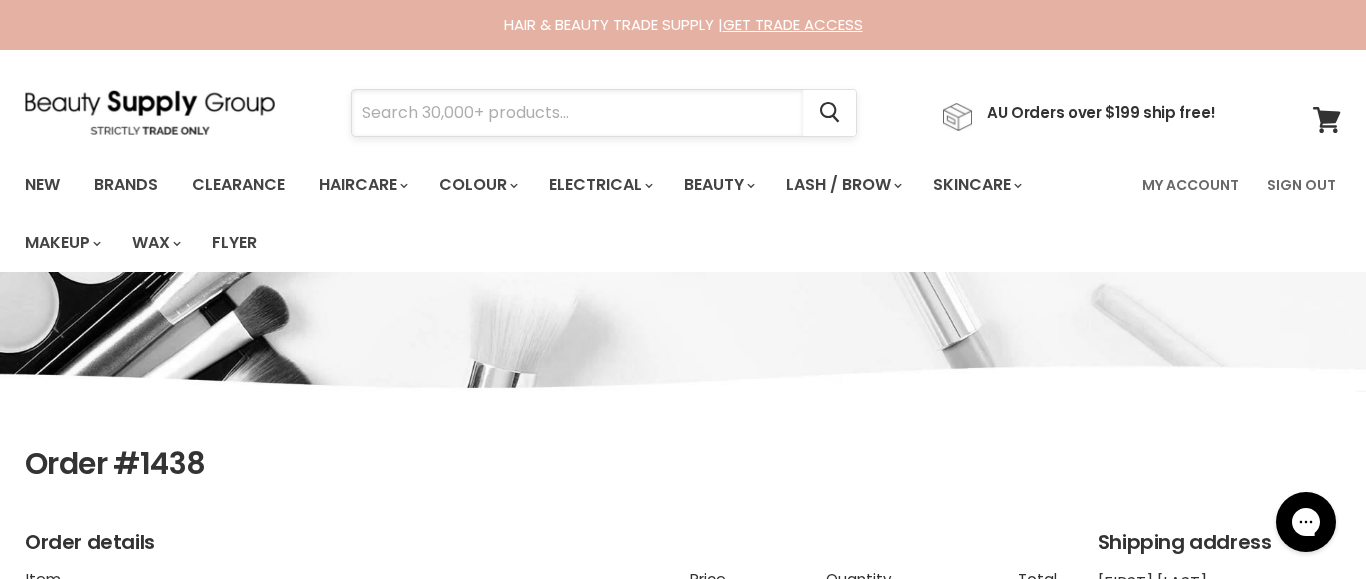 click at bounding box center (577, 113) 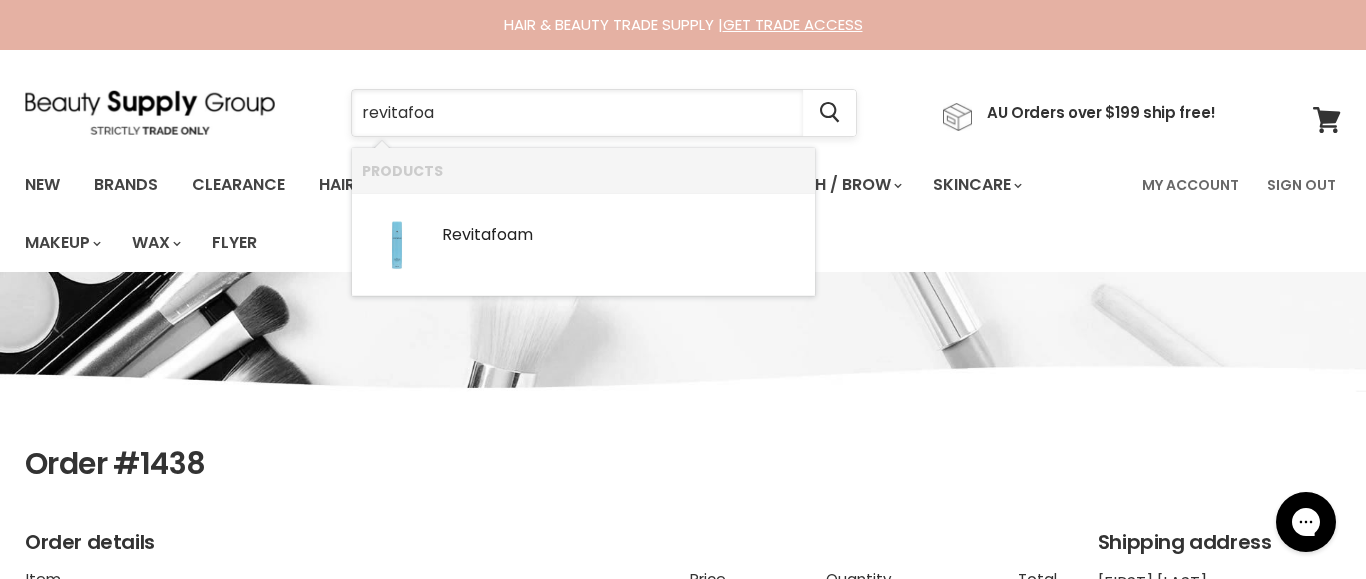 type on "revitafoam" 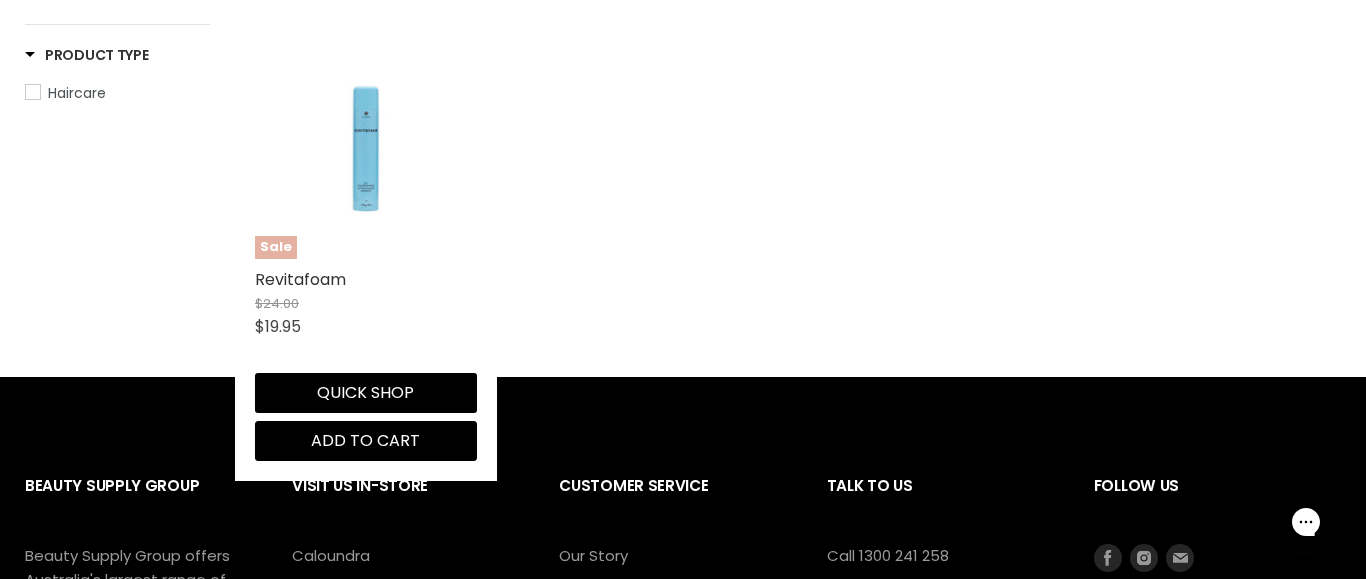 scroll, scrollTop: 403, scrollLeft: 0, axis: vertical 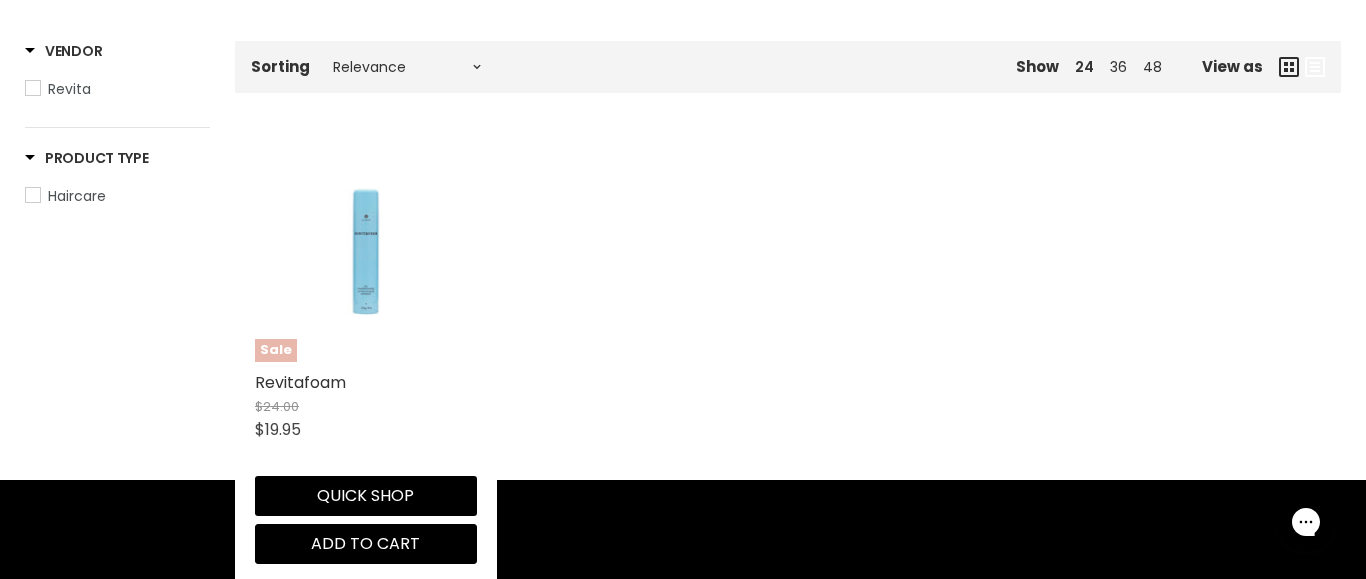 click on "Sale" at bounding box center (276, 350) 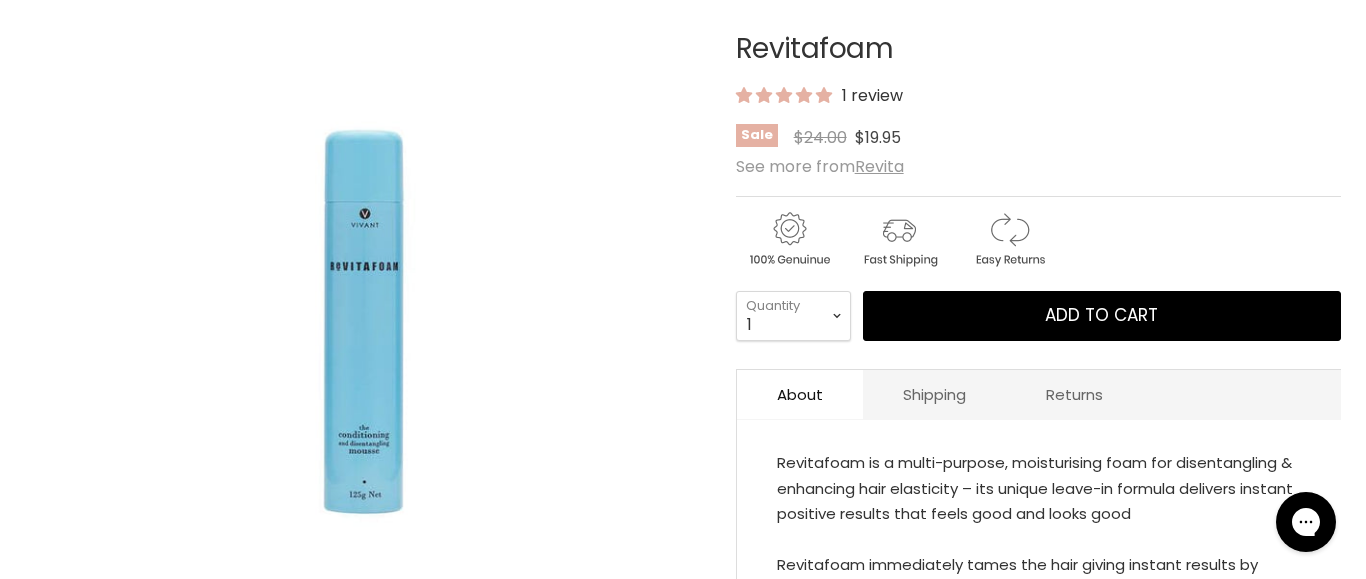 scroll, scrollTop: 356, scrollLeft: 0, axis: vertical 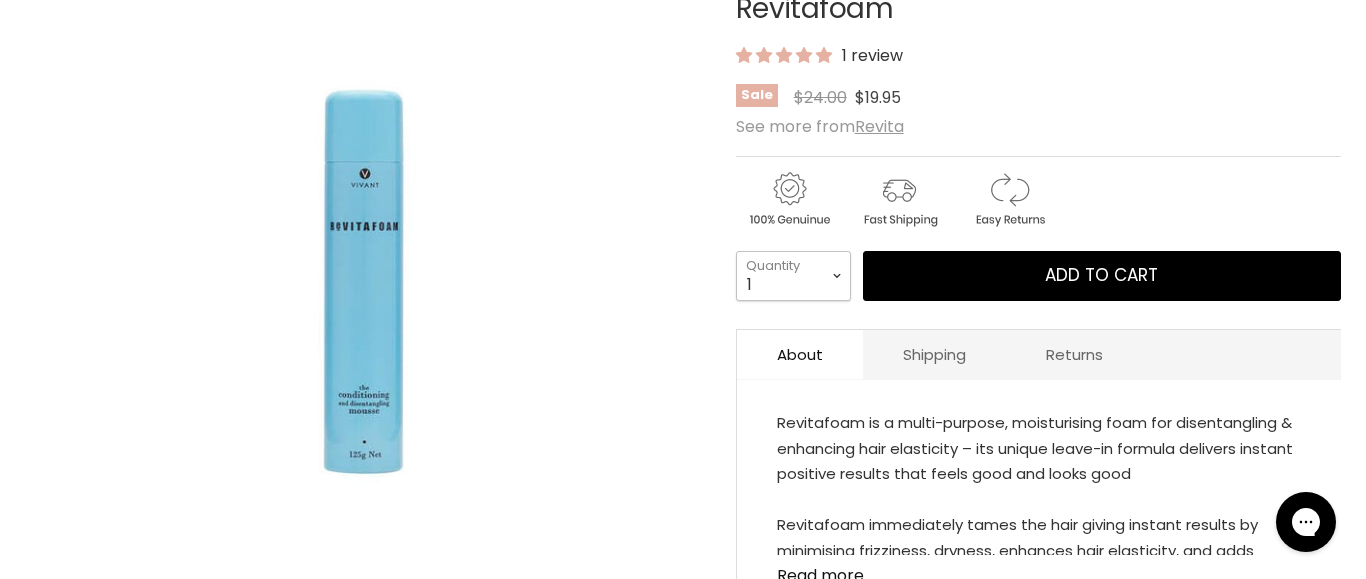 click on "1
2
3
4
5
6
7
8
9
10+" at bounding box center (793, 276) 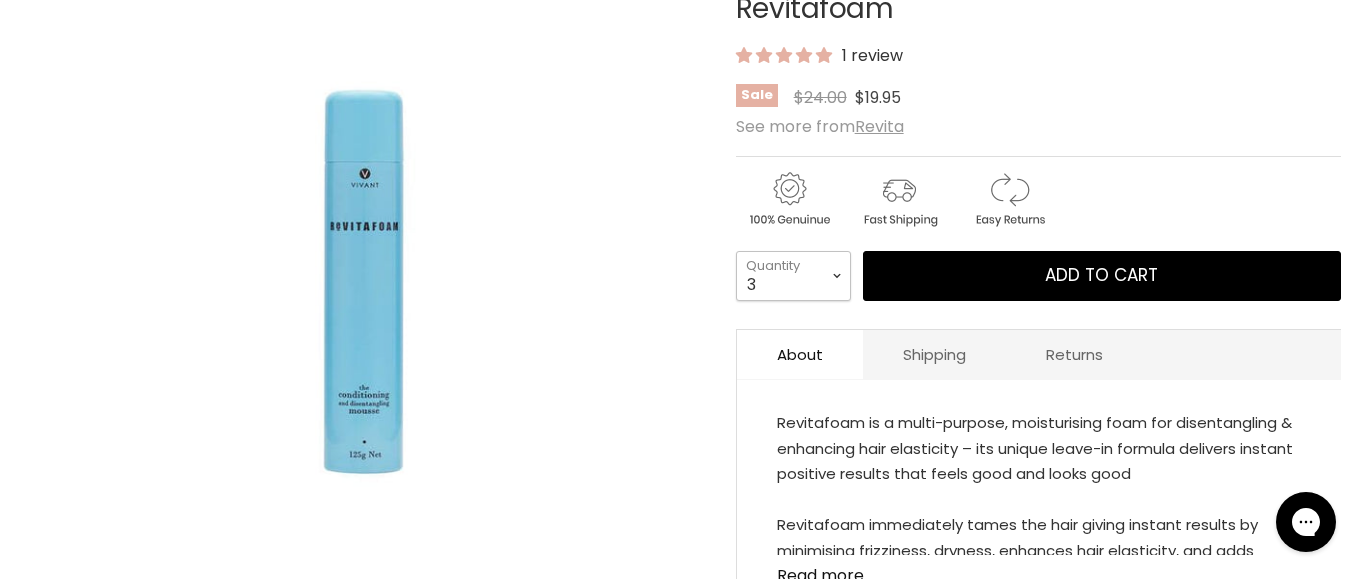 type on "3" 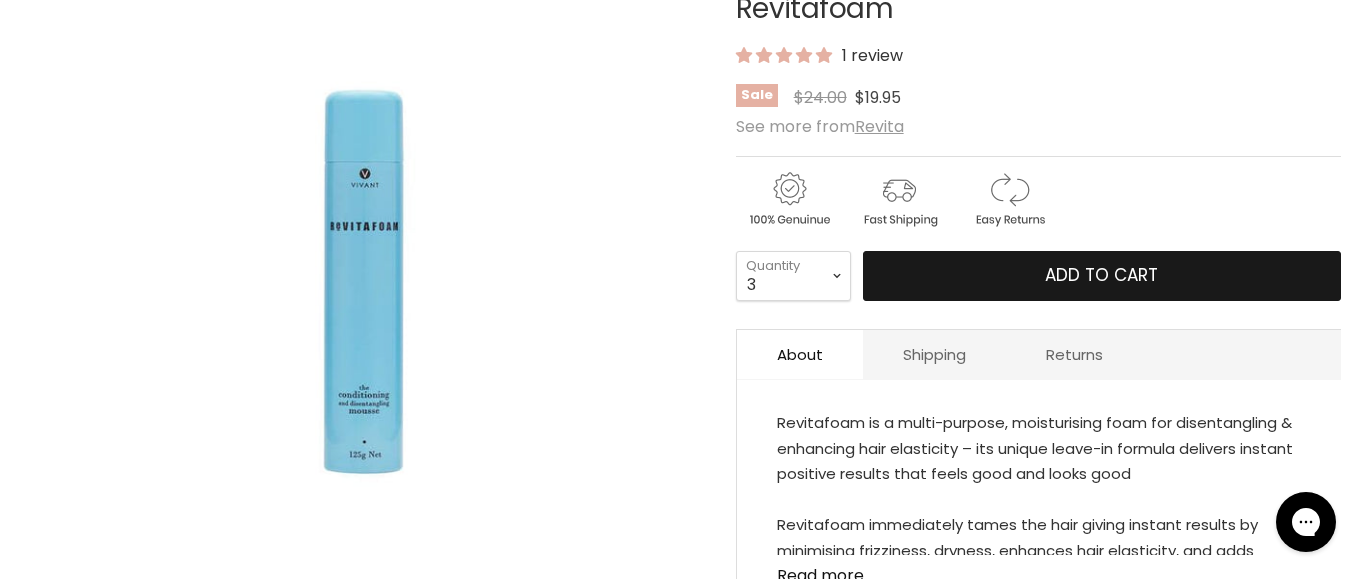 click on "Add to cart" at bounding box center (1102, 276) 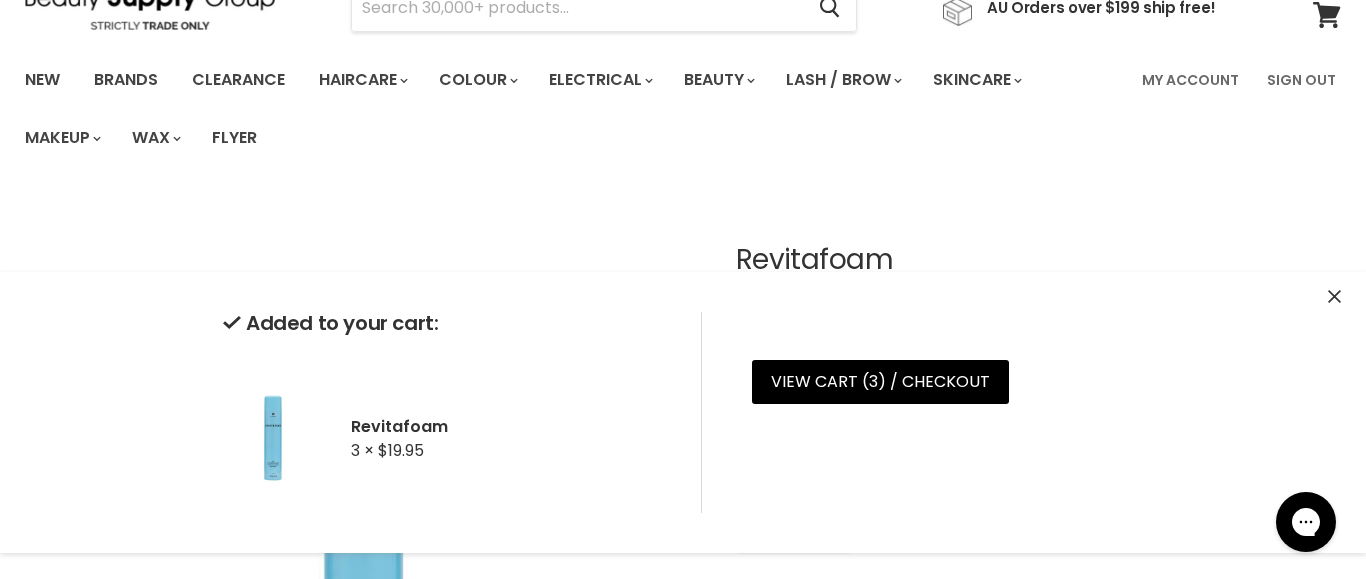 scroll, scrollTop: 0, scrollLeft: 0, axis: both 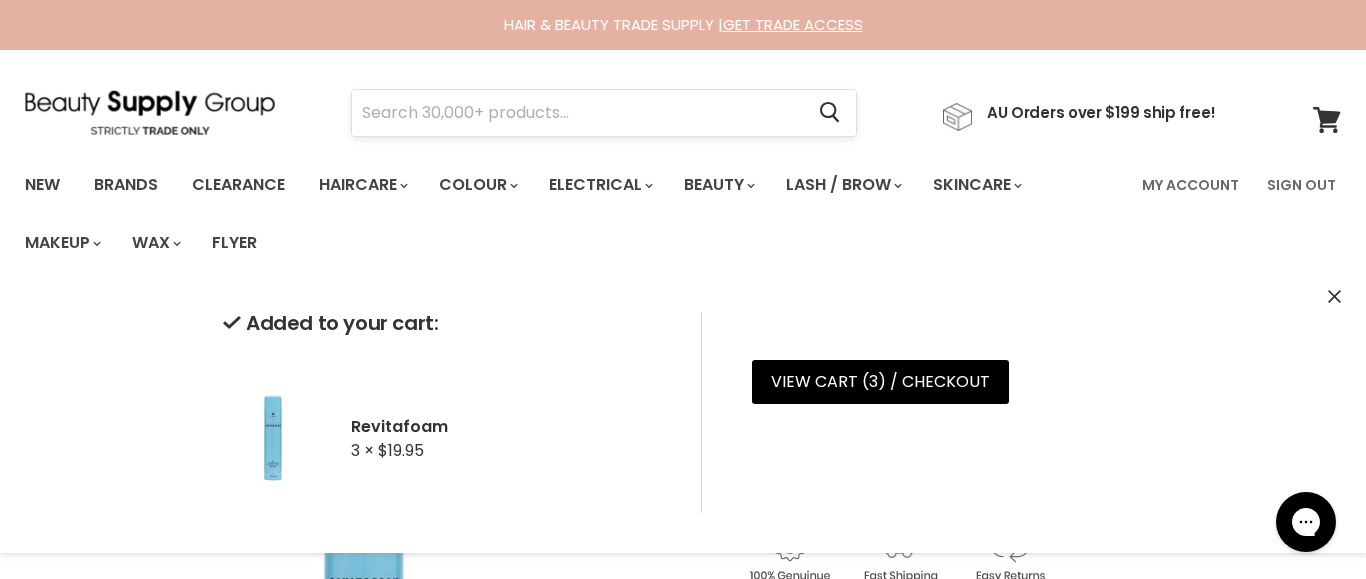 click at bounding box center [577, 113] 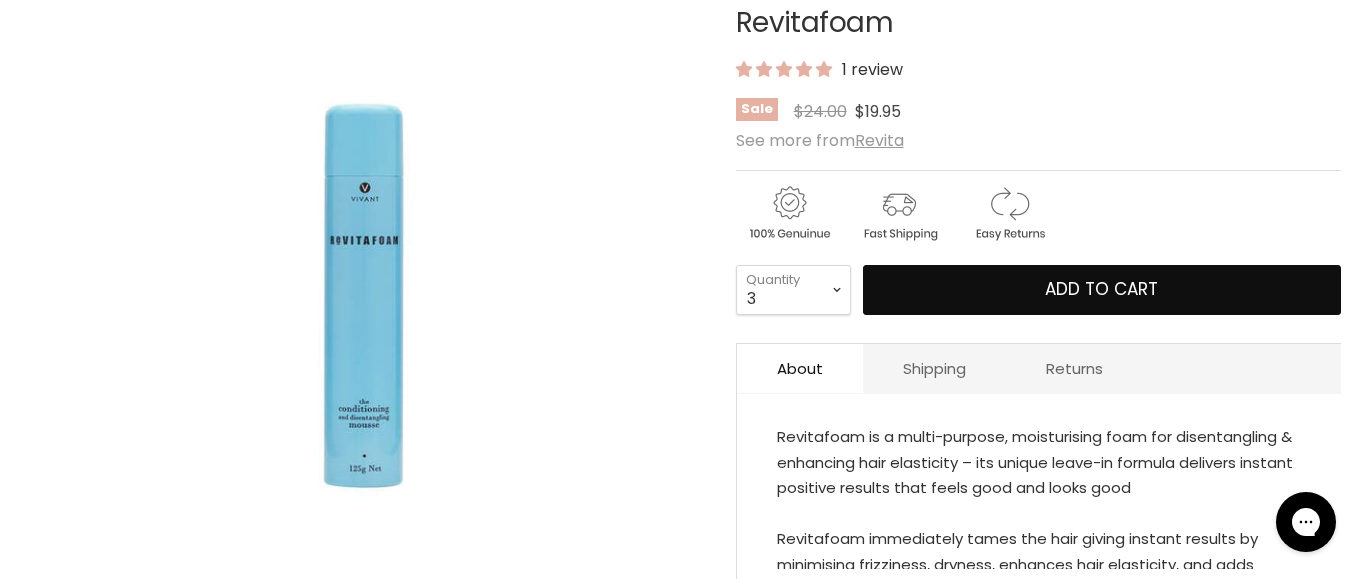 scroll, scrollTop: 0, scrollLeft: 0, axis: both 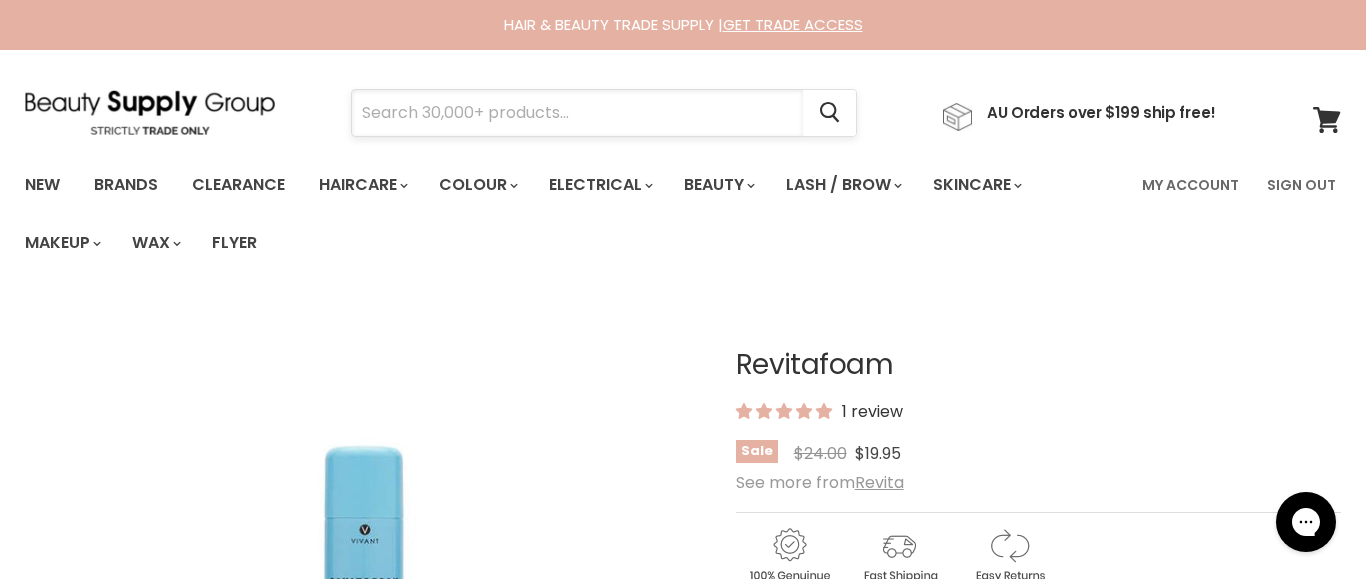 click at bounding box center [577, 113] 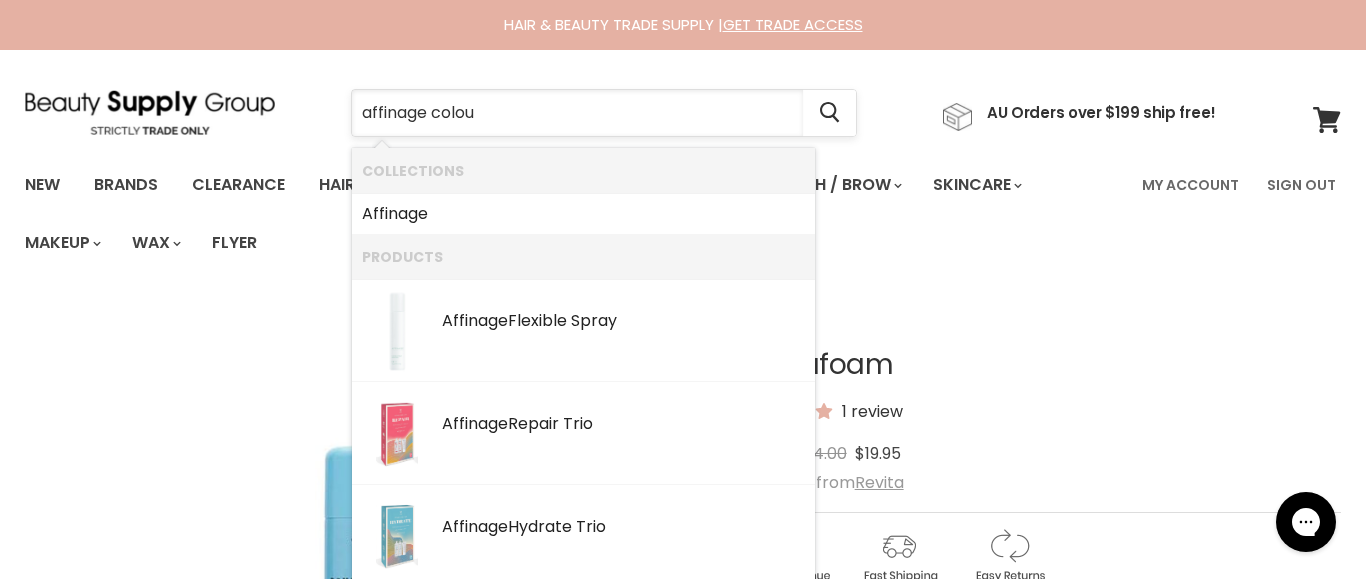type on "affinage colour" 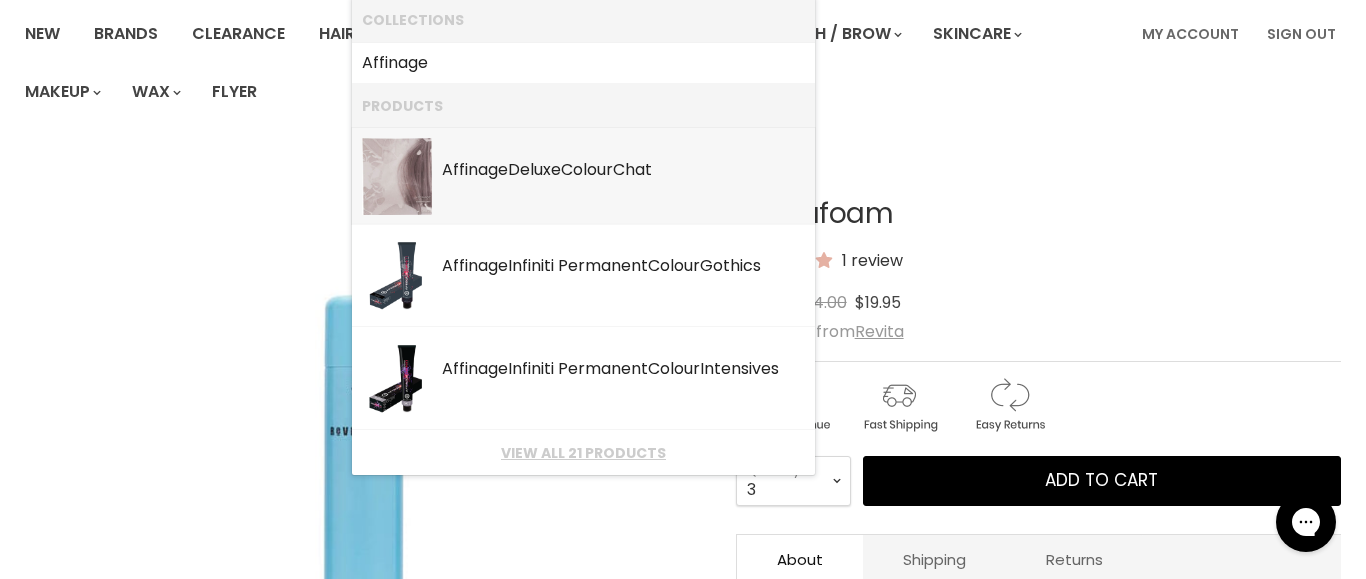 scroll, scrollTop: 156, scrollLeft: 0, axis: vertical 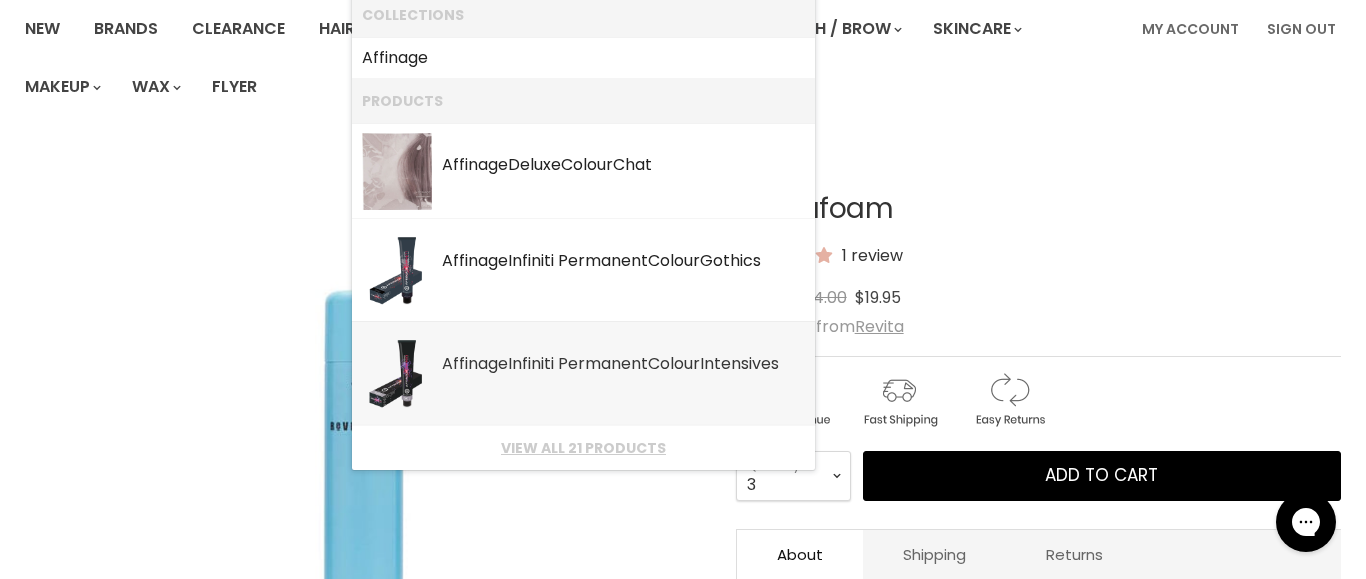 click on "Affinage  Infiniti Permanent  Colour  Intensives" at bounding box center [623, 365] 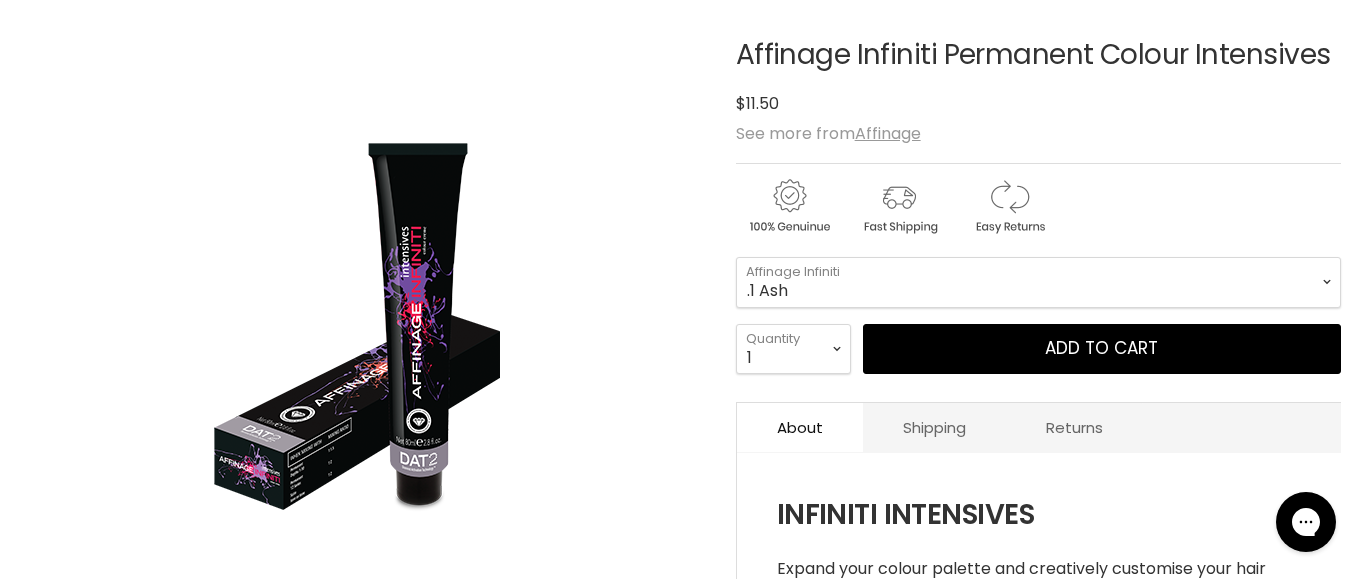 scroll, scrollTop: 329, scrollLeft: 0, axis: vertical 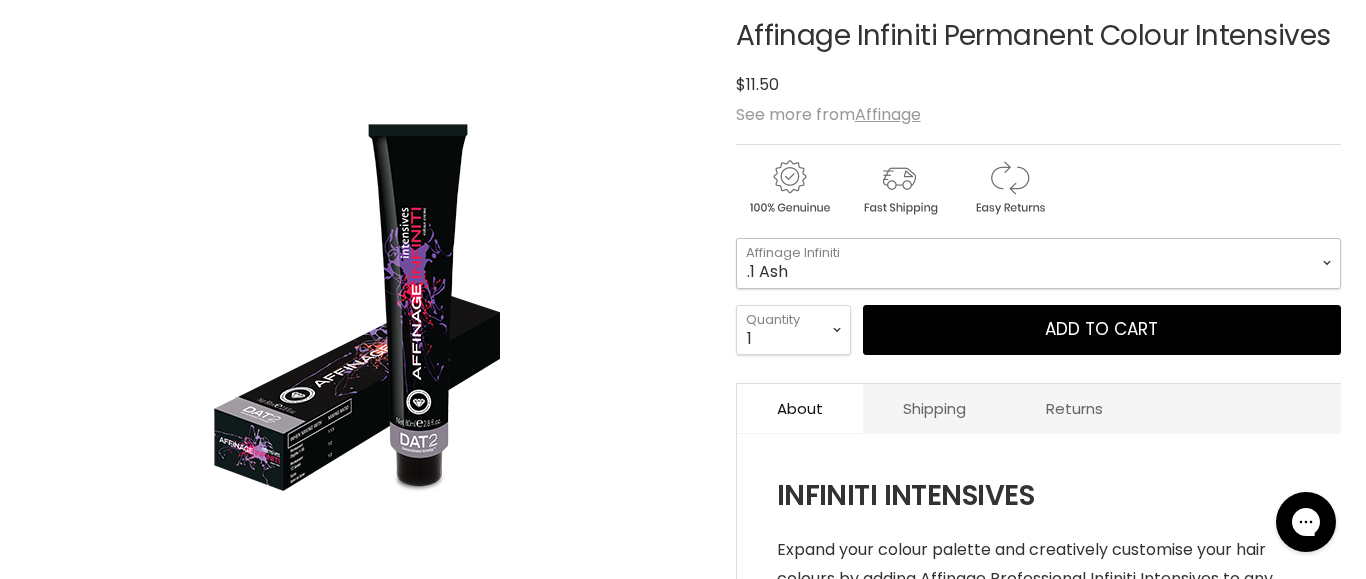 click on ".1 Ash
.2 Pearl Violet
.221 Extra Pearl Violet
.3 Gold
.4 Copper
.7 Matt Ash" at bounding box center [1038, 263] 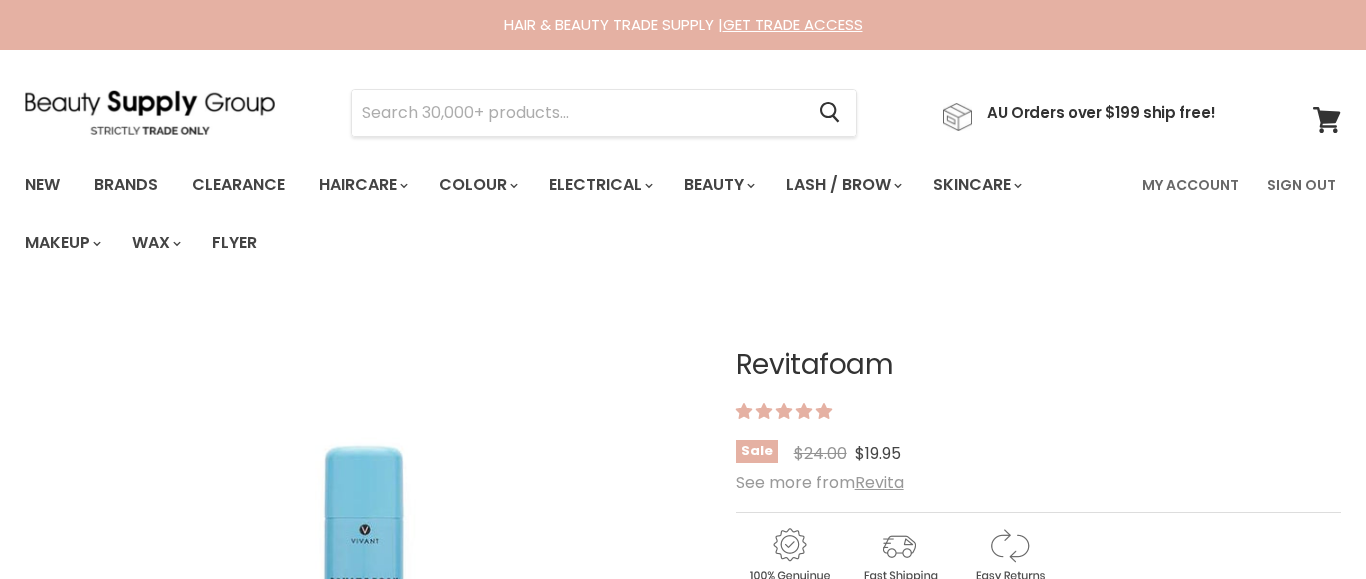 select on "3" 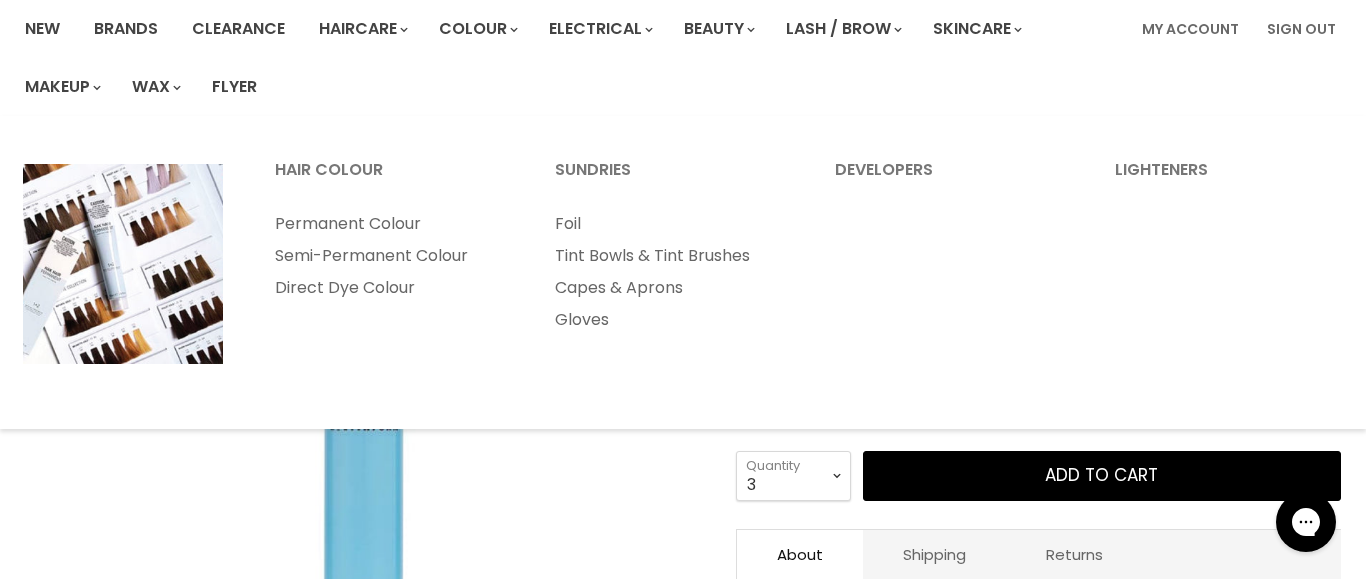 scroll, scrollTop: 0, scrollLeft: 0, axis: both 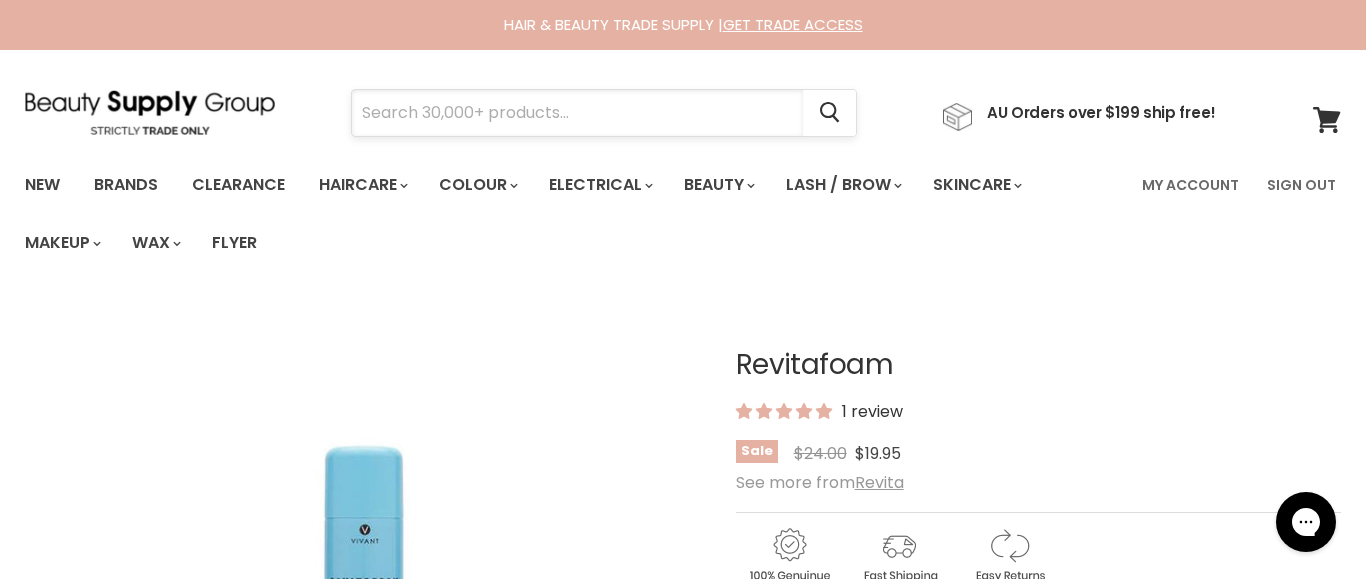 click at bounding box center (577, 113) 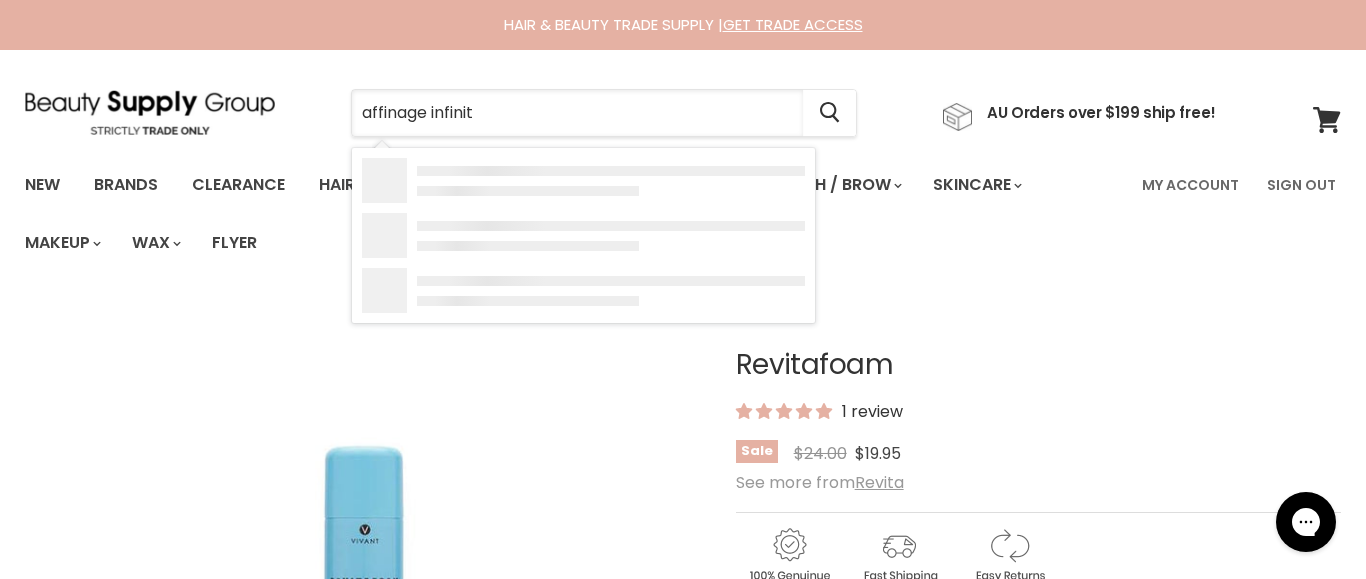 type on "affinage infiniti" 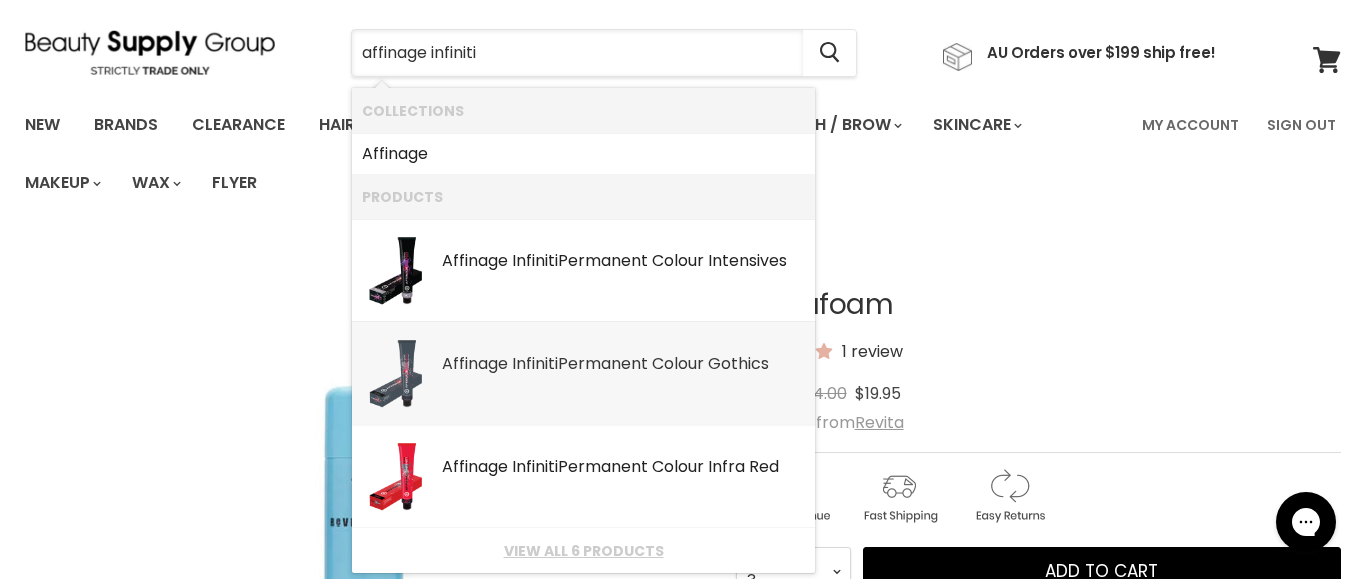 scroll, scrollTop: 61, scrollLeft: 0, axis: vertical 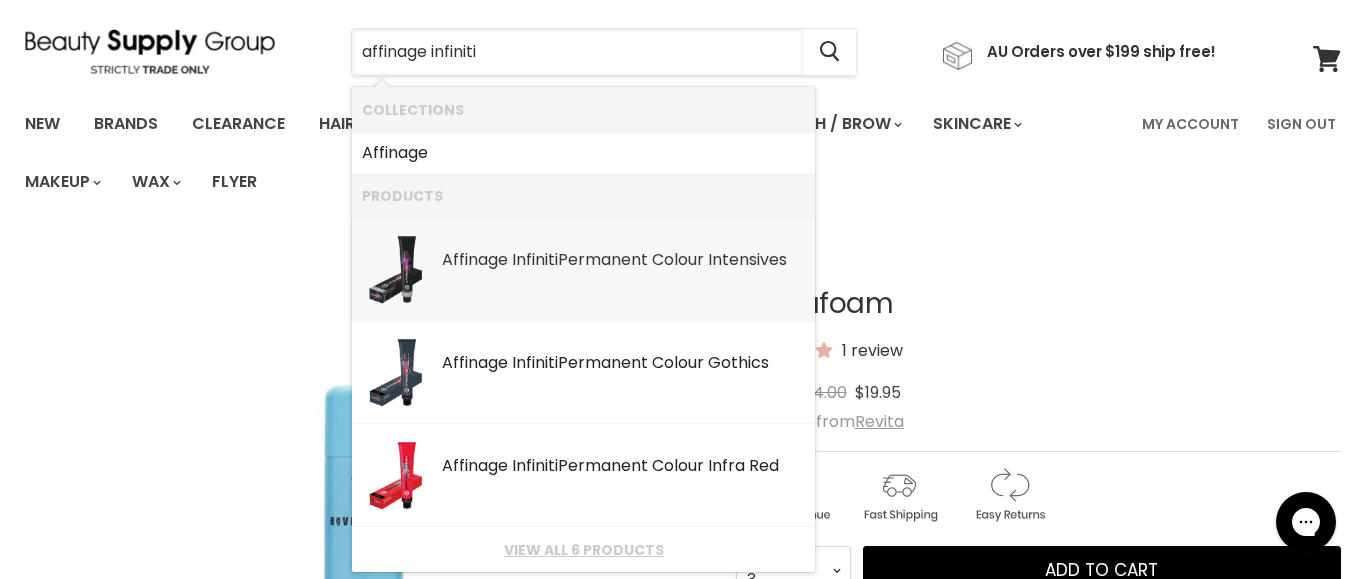 click on "Affinage   Infiniti  Permanent Colour Intensives" at bounding box center [623, 261] 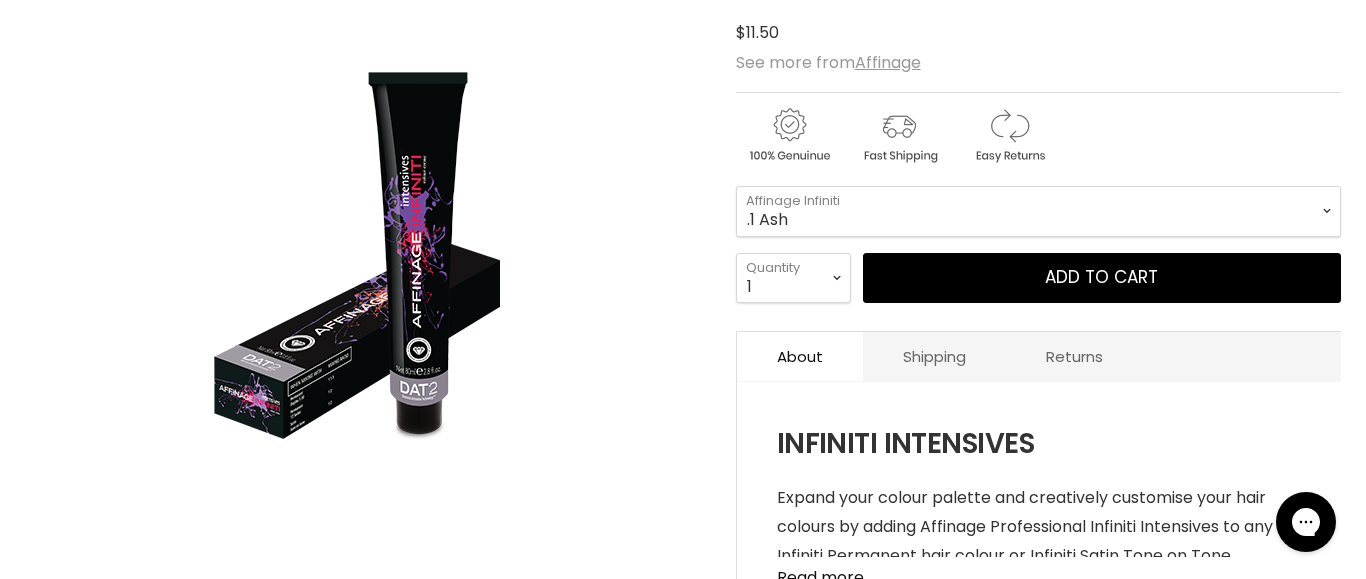 scroll, scrollTop: 0, scrollLeft: 0, axis: both 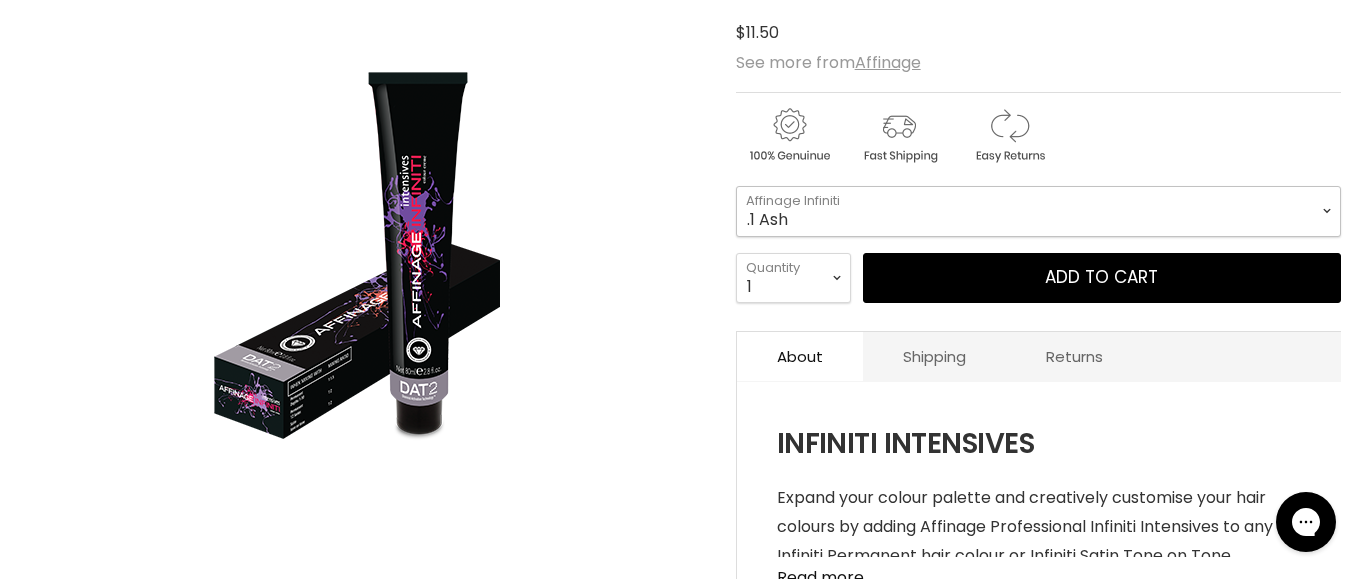 click on ".1 Ash
.2 Pearl Violet
.221 Extra Pearl Violet
.3 Gold
.4 Copper
.7 Matt Ash" at bounding box center (1038, 211) 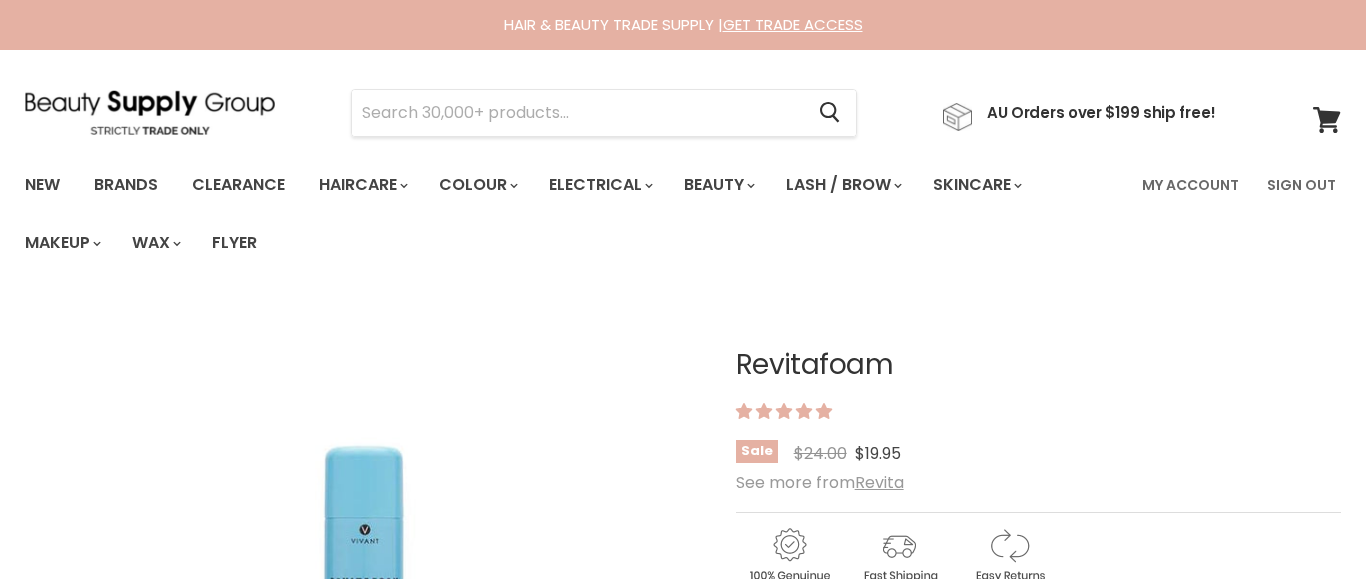 select on "3" 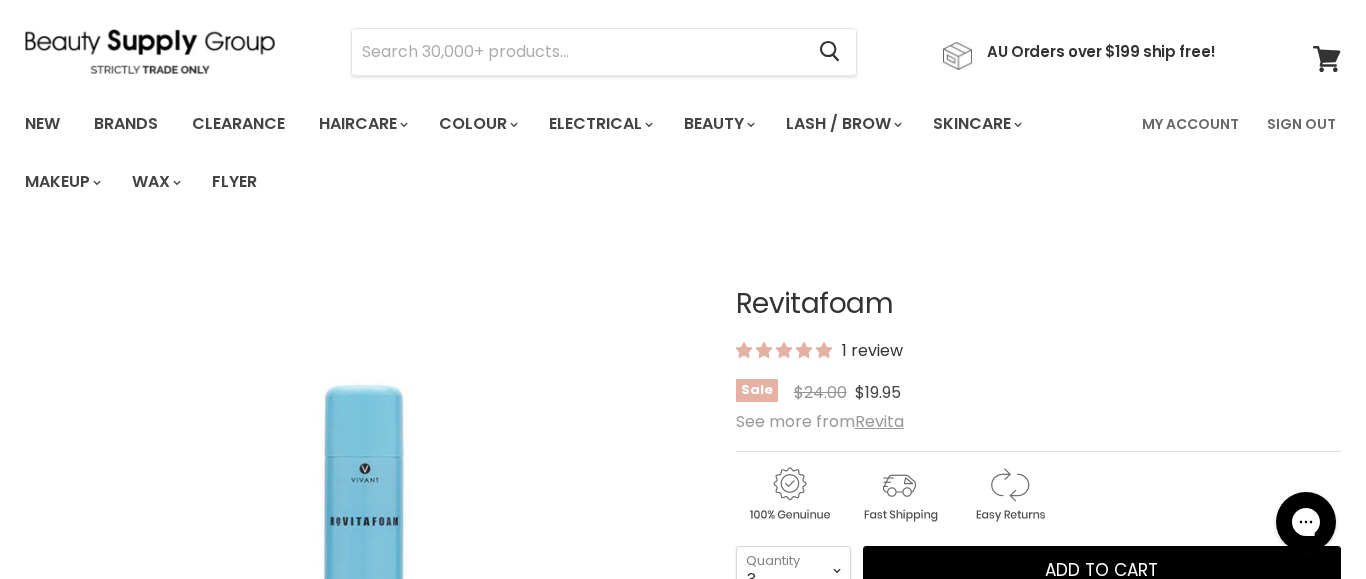 scroll, scrollTop: 0, scrollLeft: 0, axis: both 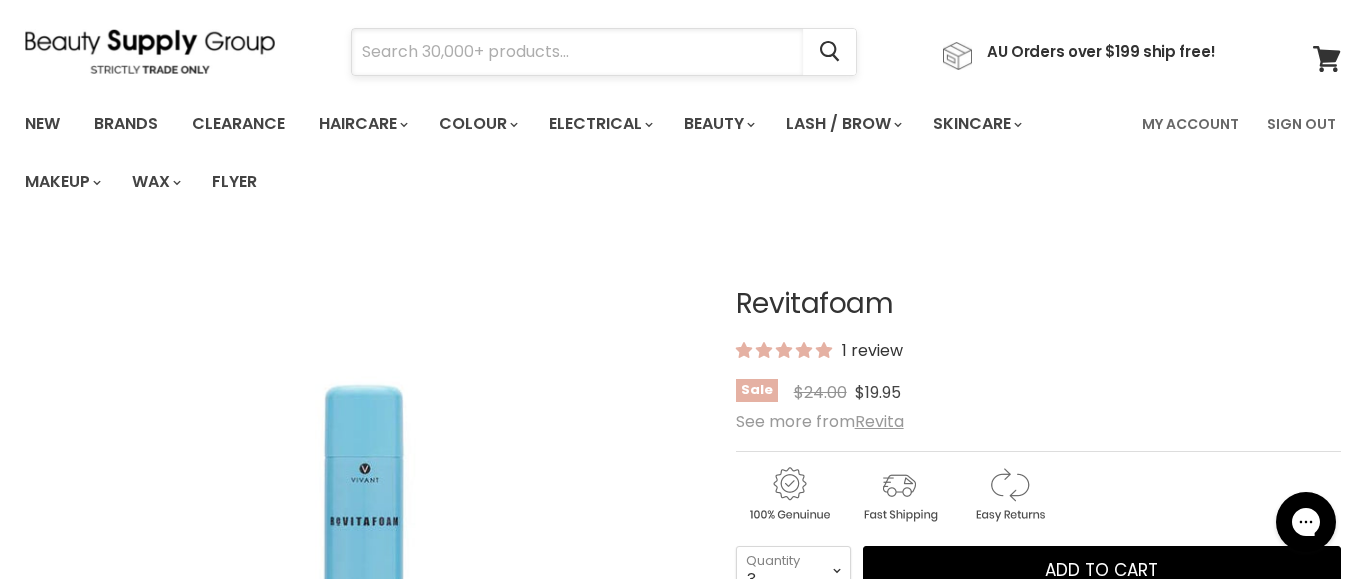 click at bounding box center (577, 52) 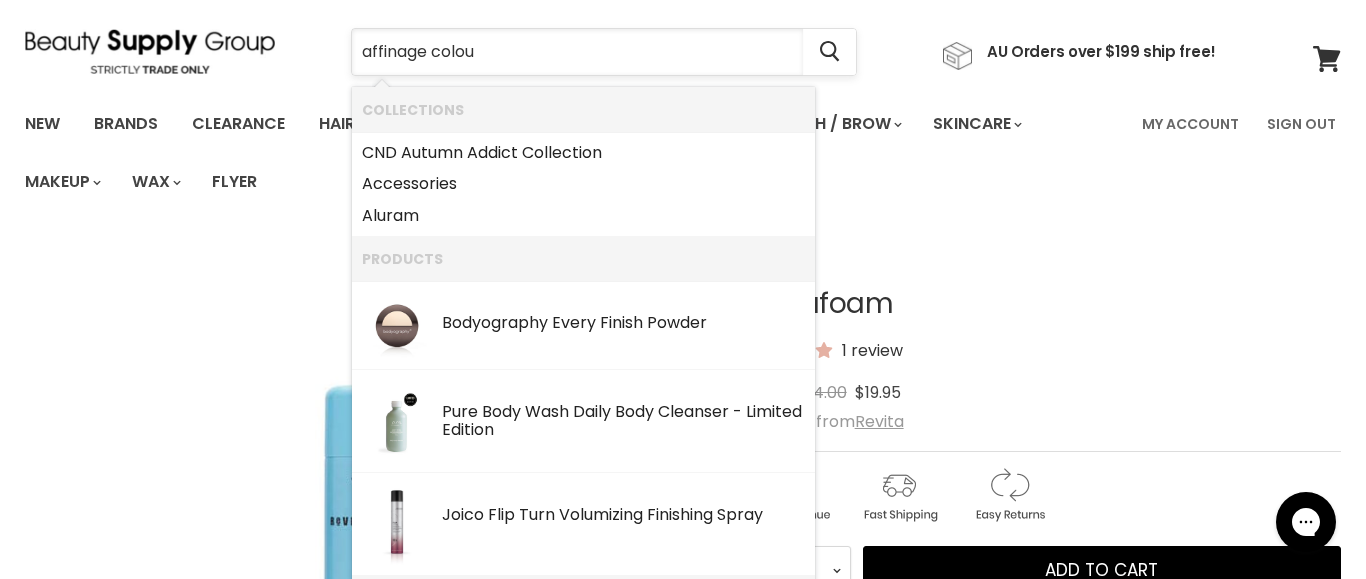 type on "affinage colour" 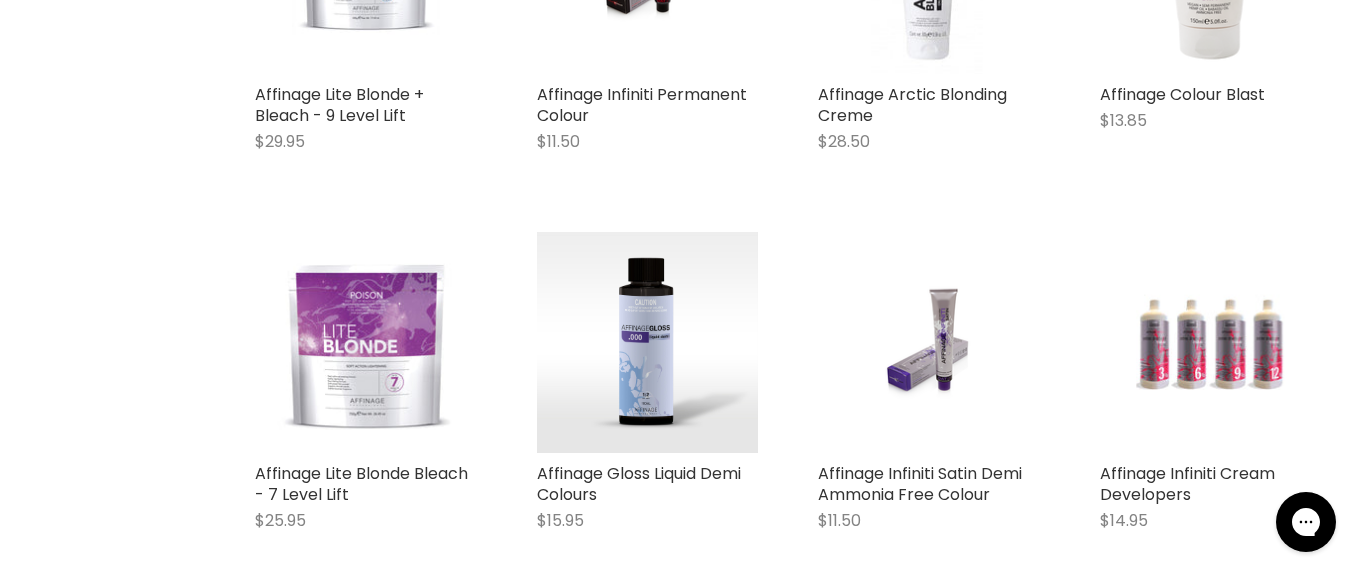 scroll, scrollTop: 903, scrollLeft: 0, axis: vertical 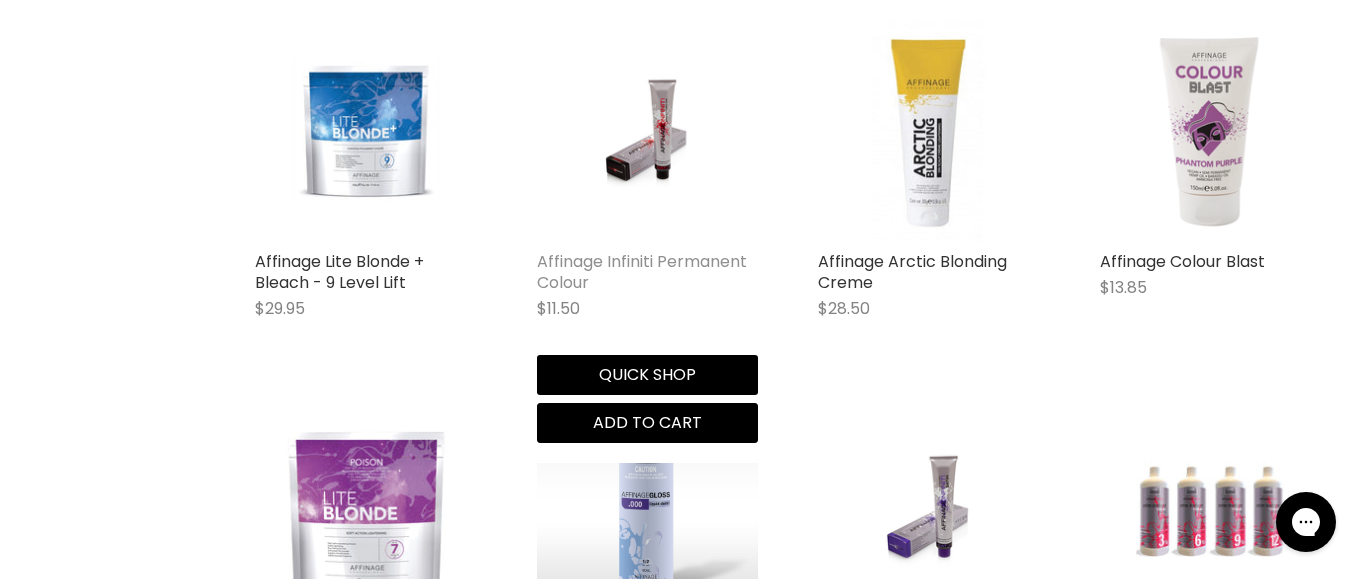 click on "Affinage Infiniti Permanent Colour" at bounding box center [642, 272] 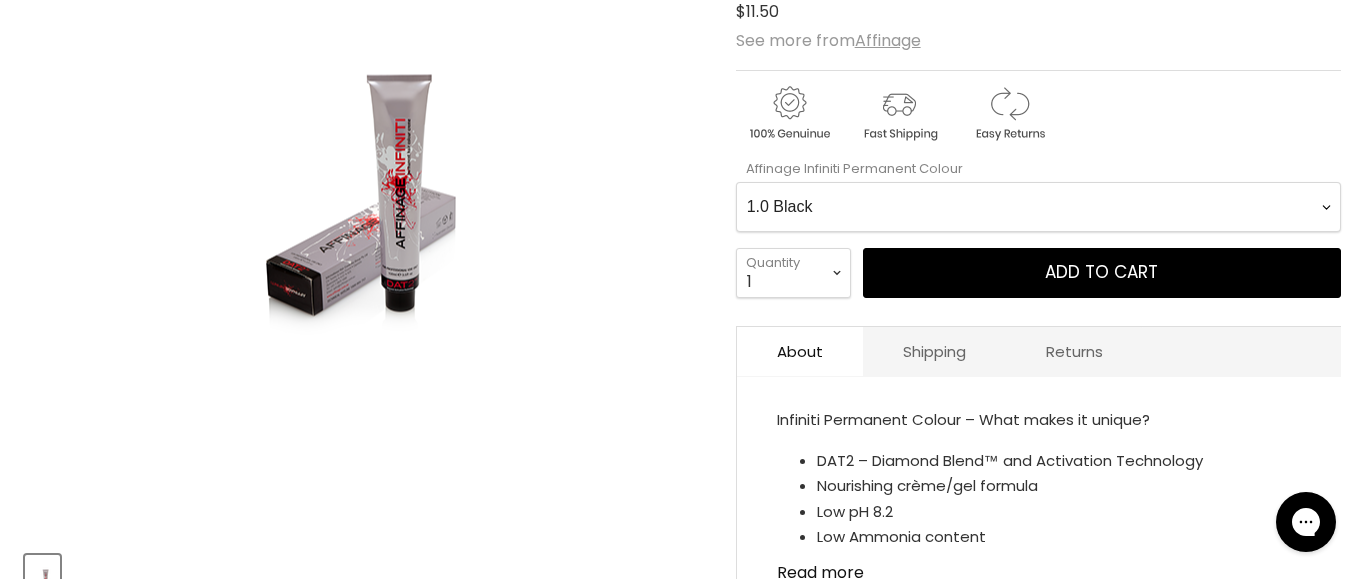 scroll, scrollTop: 449, scrollLeft: 0, axis: vertical 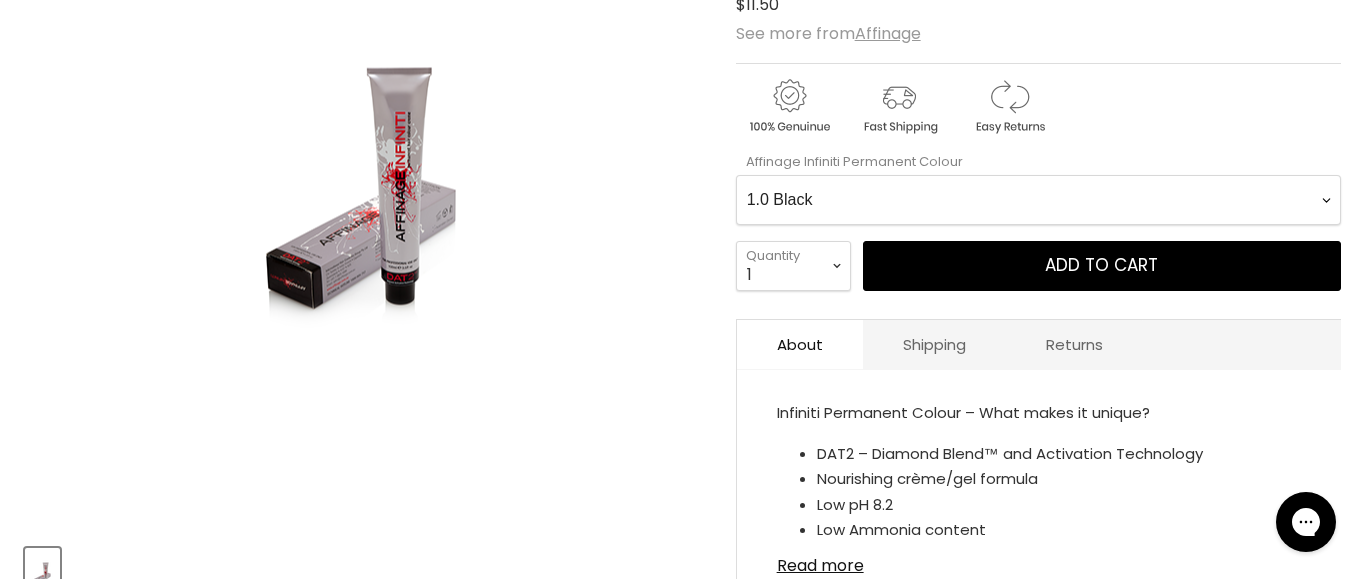 click on "1.0 Black 2.0 Very Dark Brown 3.0 Dark Brown 3.66 Dark Burgundy Brown 4.0 Medium Brown 44.0 Extra Natural Medium Brown 4.036 Medium Cafè Nior Brown  4.17 Medium Ash Matt Brown 4.221 Medium Extra Violet Brown 4.53 Medium Mahogany Golden Brown 4.6 Medium Veronese Red Brown 4.65 Medium Beaujolais Brown 5.0 Light Brown  55.0 Extra Natural Light Brown  5.01 Light Natural Ash Brown  5.021 Light Velvet Brown 5.036 Light Coffee Brown  5.11 Extra Ash Light Brown  5.17 Light Ash Matt Brown  5.3 Light Golden Brown  5.35 Light Golden Mahogany Brown  5.4 Light Copper Brown  5.46 Light Ruby Red Brown  5.5 Light Mahogany Brown  5.6 Light Rouge Red Brown  5.63 Light Sherry Red Brown  5.66 Light Claret Brown  6.0 Dark Blonde 66.0 Extra Natural Dark Blonde 6.01 Dark Natural Ash Blonde 6.021 Dark Velvet Blonde 6.036 Dark Chocolate Blonde 6.1 Dark Ash Blonde 6.221 Dark Extra Violet Blonde 6.3 Dark Golden Blonde 6.35 Dark Golden Mahogany Blonde 6.4 Dark Copper Blonde 6.45 Dark Copper Mahogany Blonde 6.65 Dark Port Wine Blonde" at bounding box center [1038, 200] 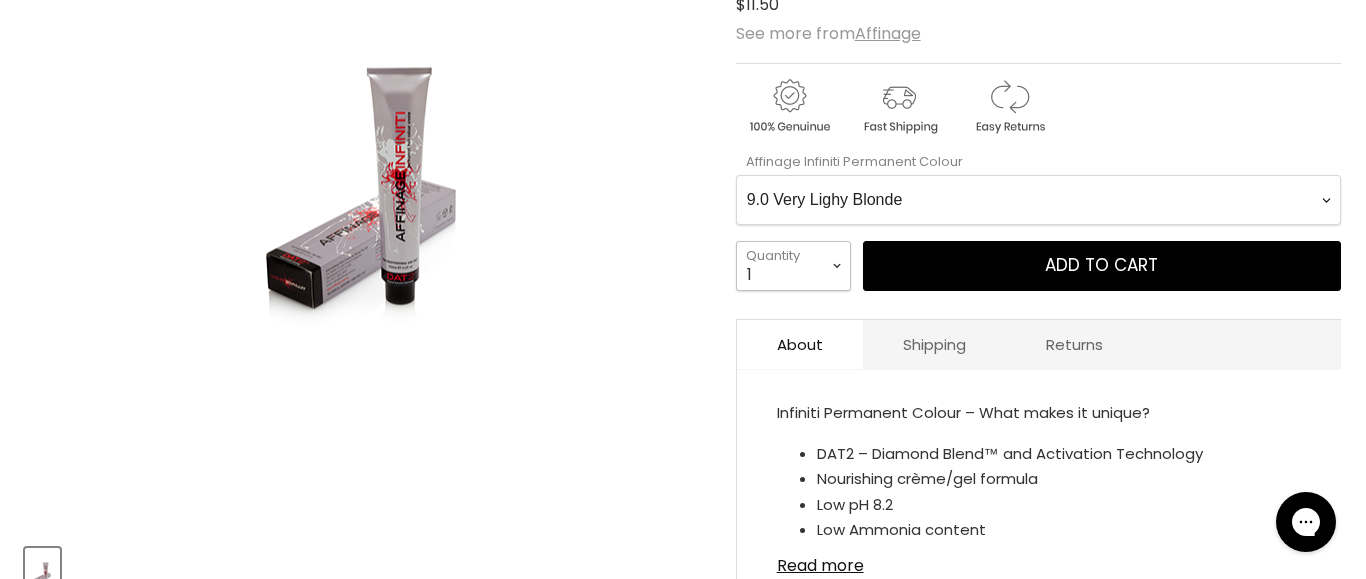 click on "1
2
3
4
5
6
7
8
9
10+" at bounding box center [793, 266] 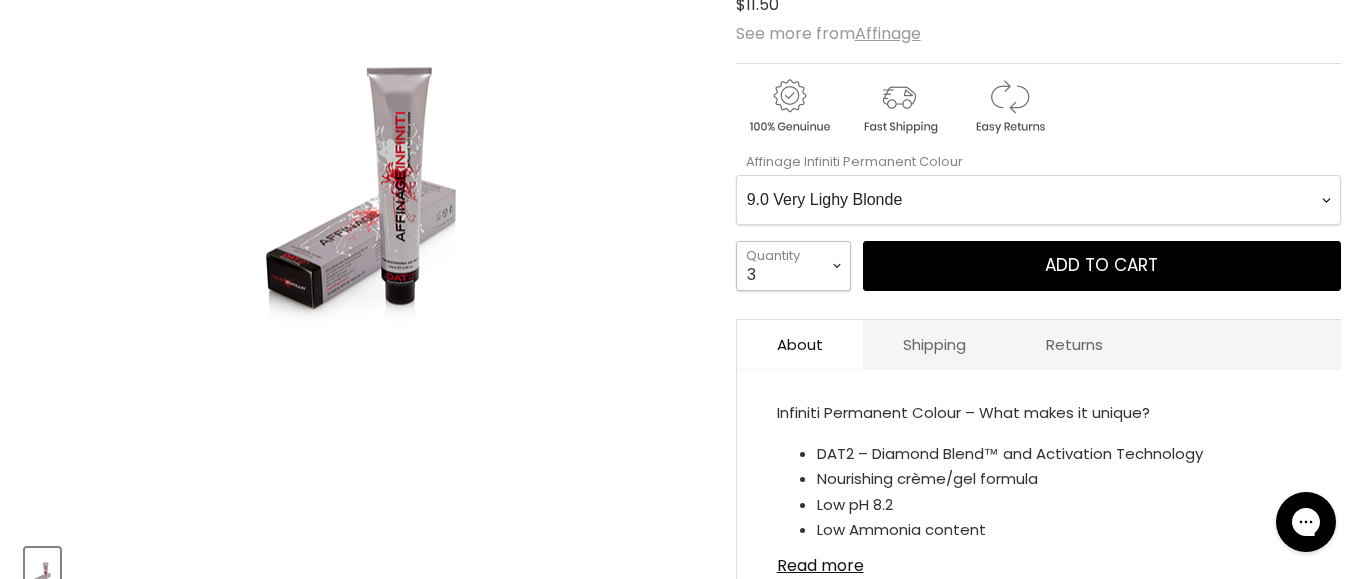 type on "3" 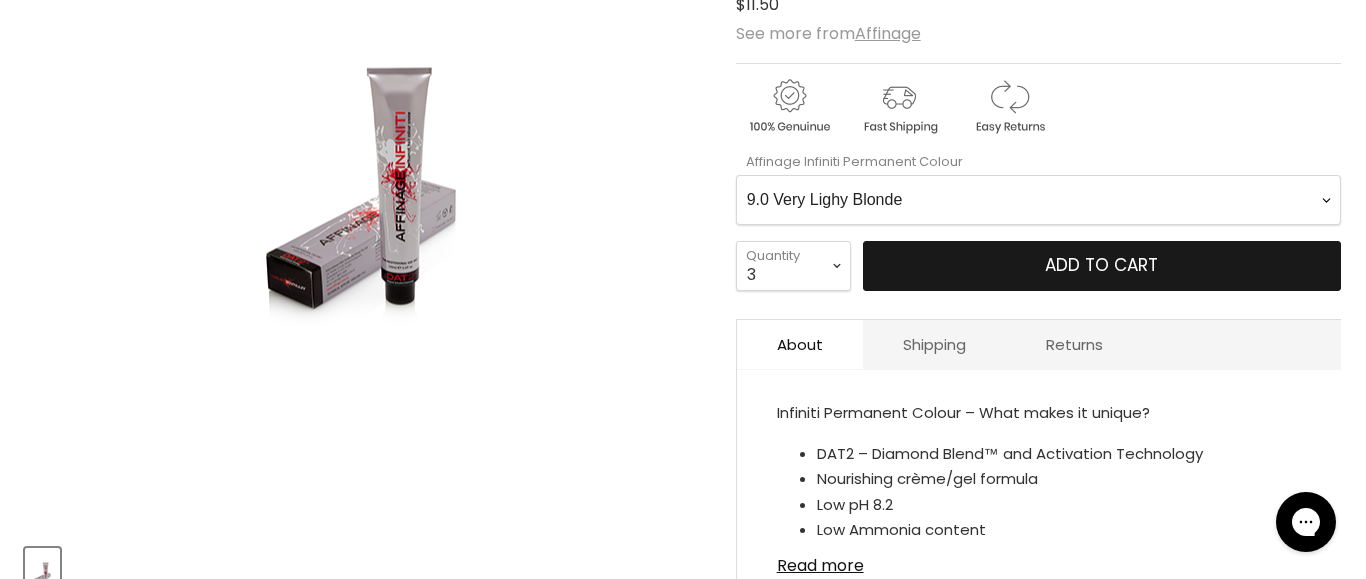 click on "Add to cart" at bounding box center (1102, 266) 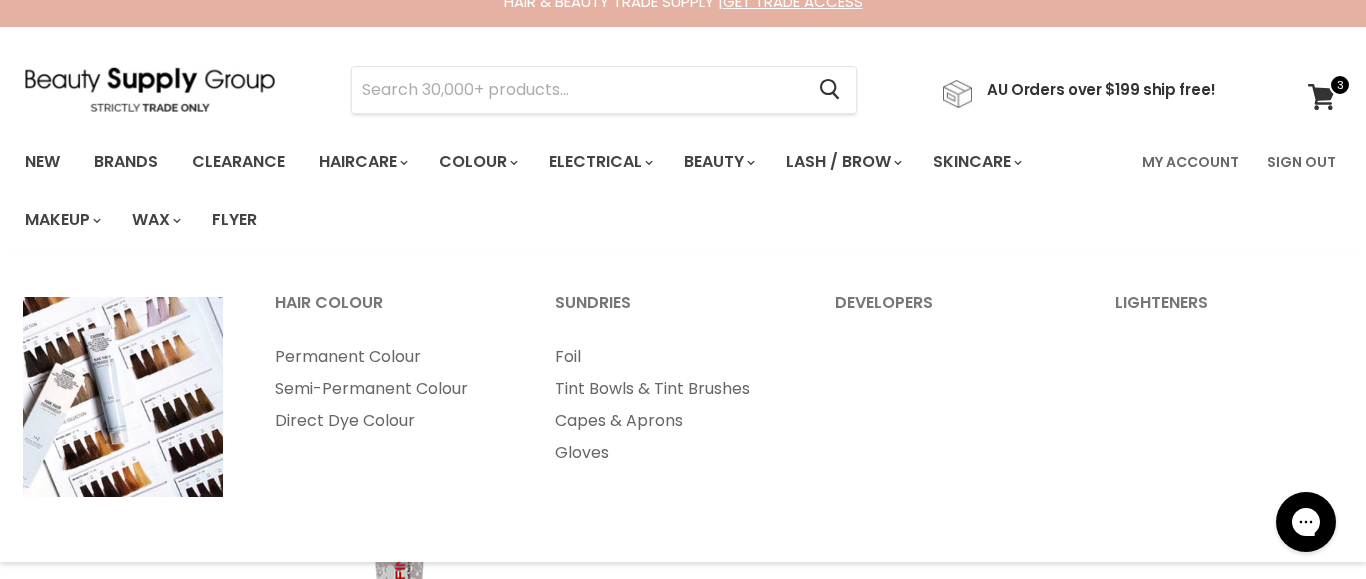 scroll, scrollTop: 0, scrollLeft: 0, axis: both 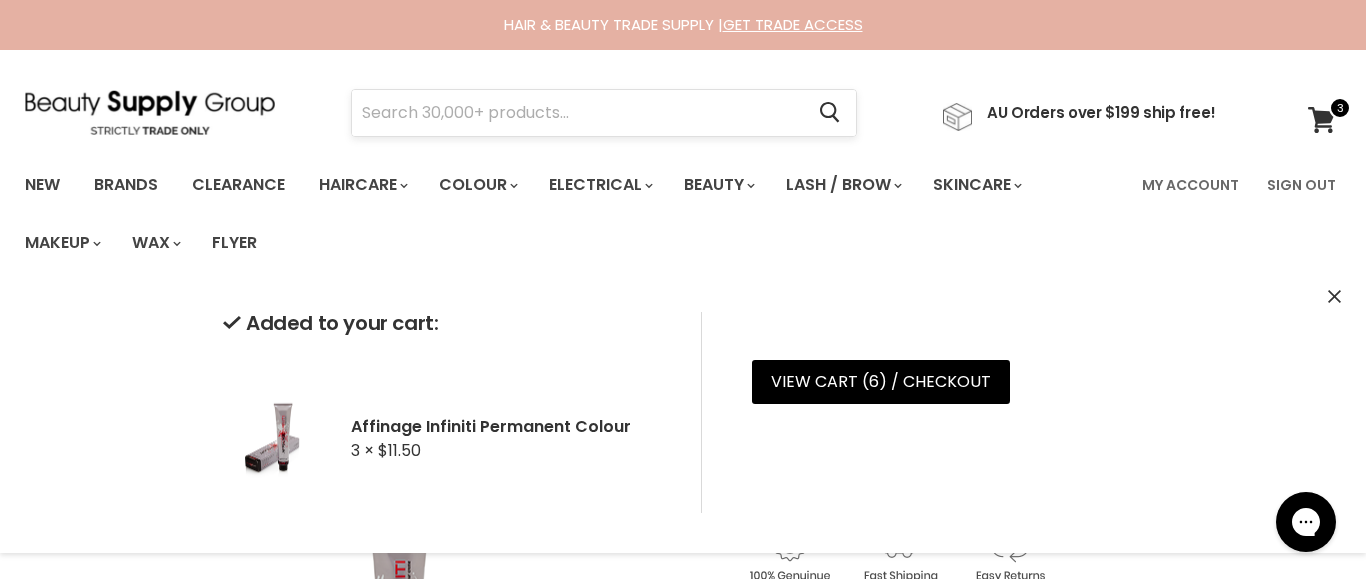click at bounding box center [577, 113] 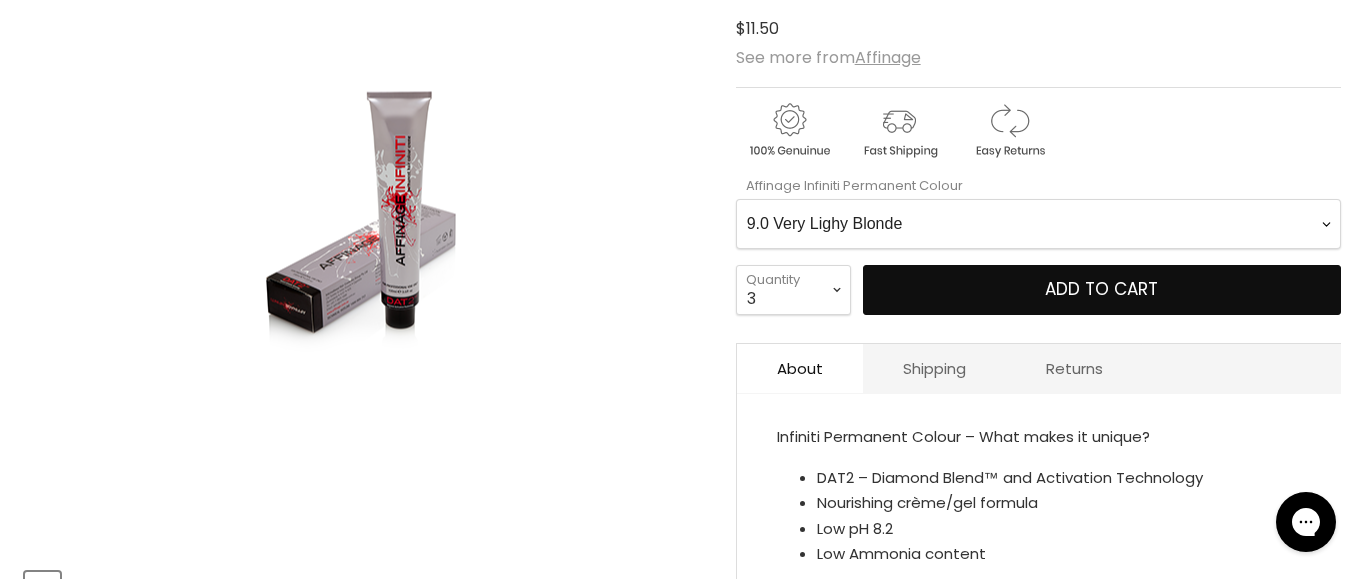 scroll, scrollTop: 0, scrollLeft: 0, axis: both 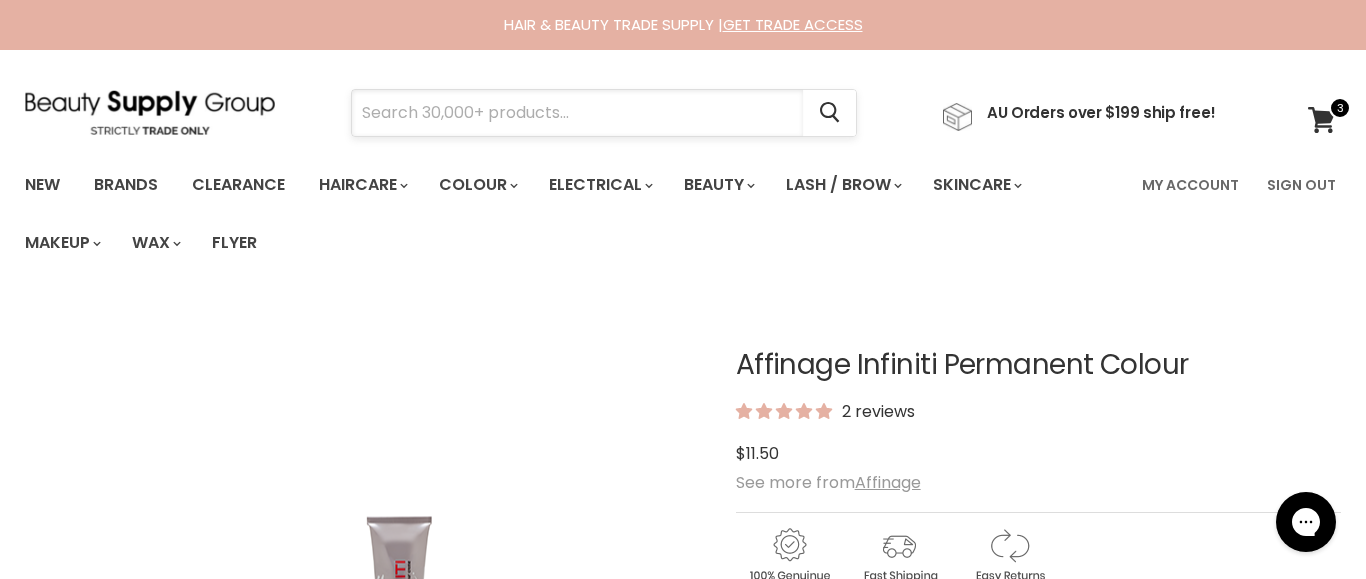 click at bounding box center (577, 113) 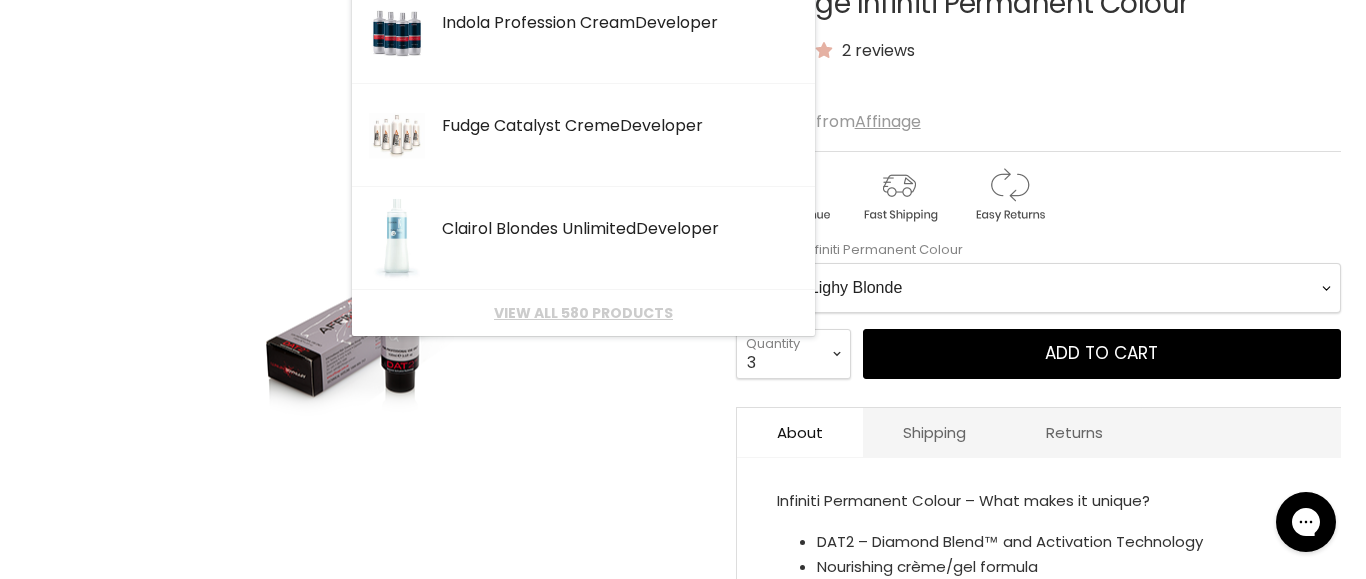 scroll, scrollTop: 362, scrollLeft: 0, axis: vertical 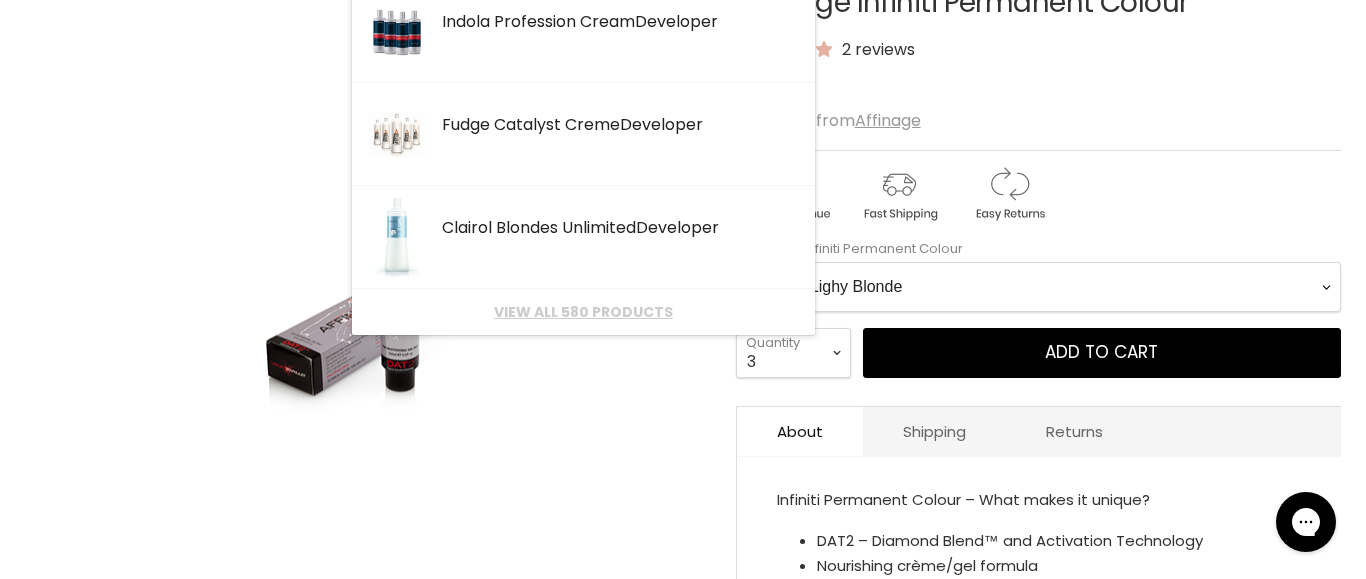 type on "developer" 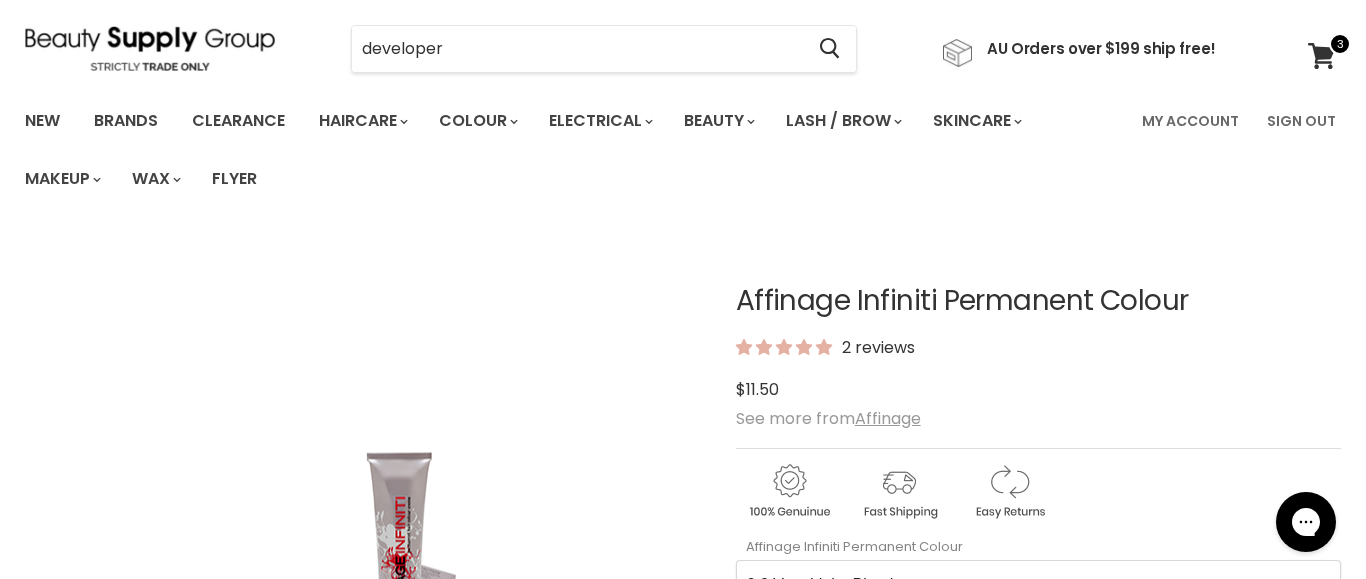 scroll, scrollTop: 61, scrollLeft: 0, axis: vertical 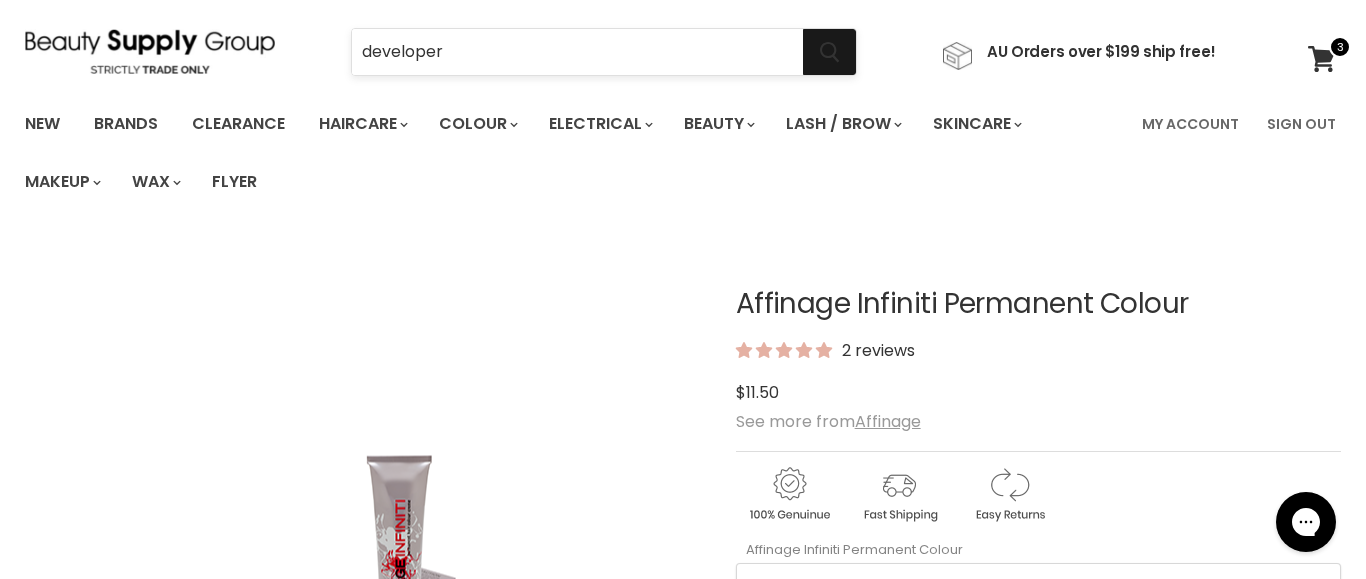click 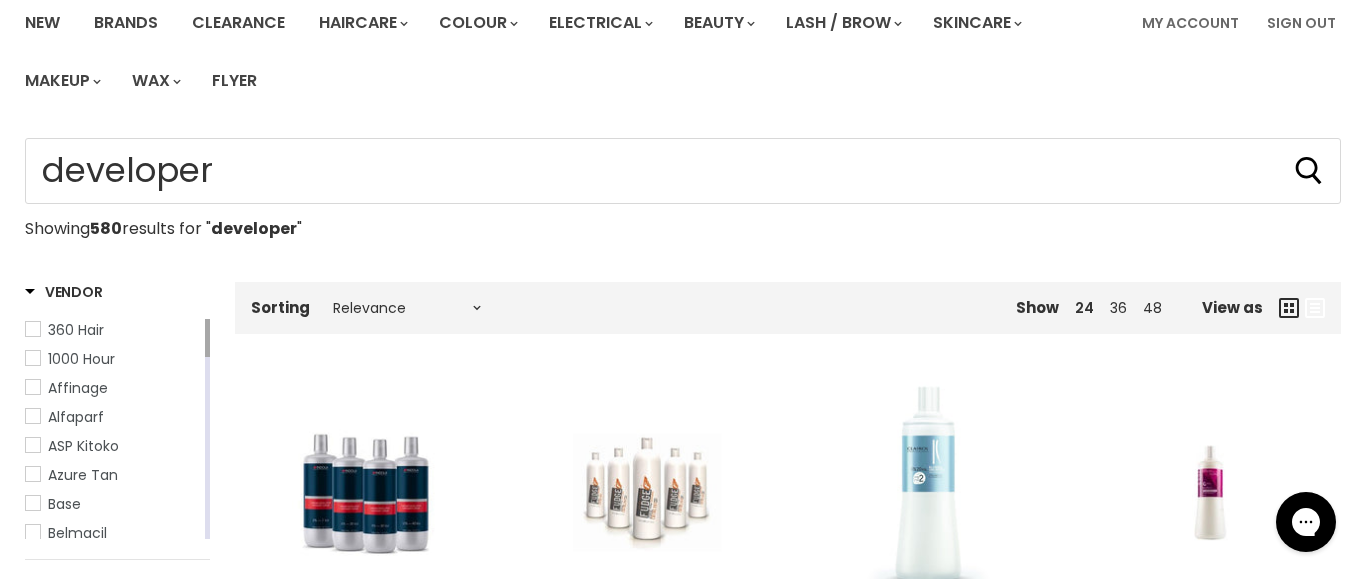 scroll, scrollTop: 0, scrollLeft: 0, axis: both 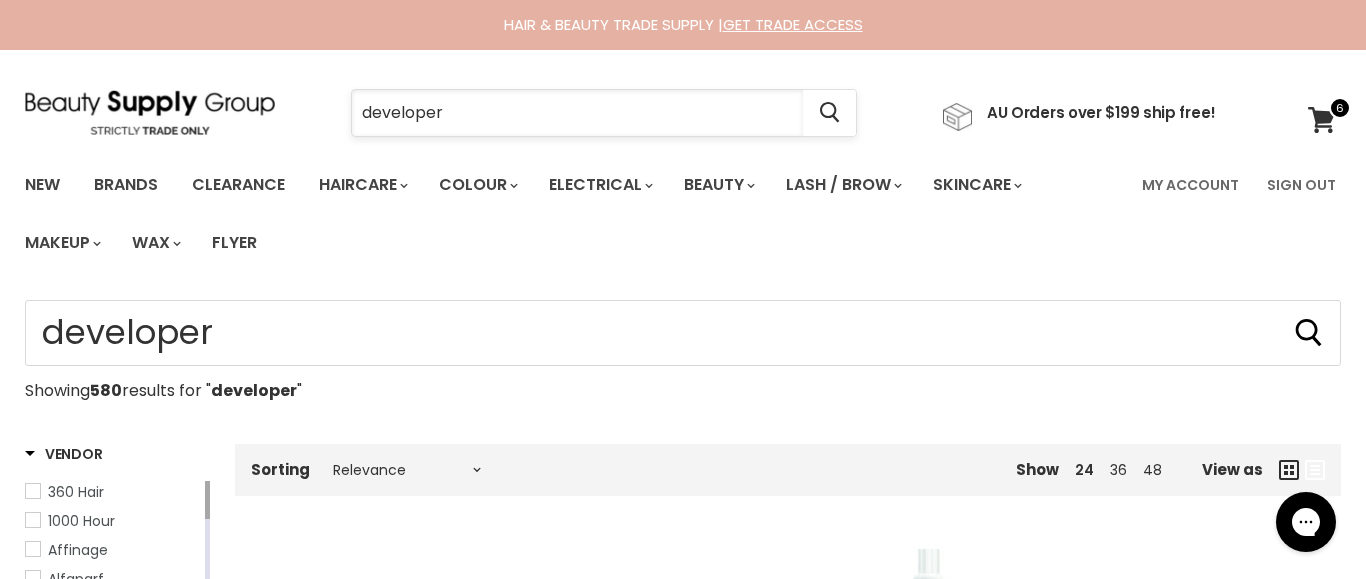 click on "developer" at bounding box center (577, 113) 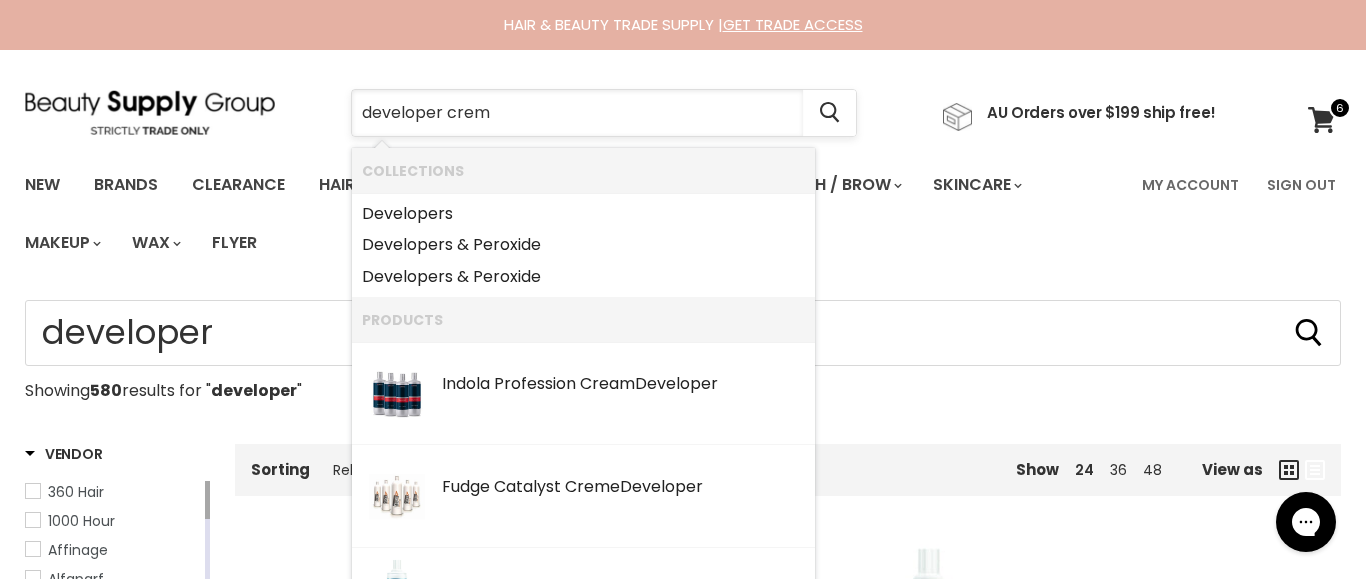 type on "developer creme" 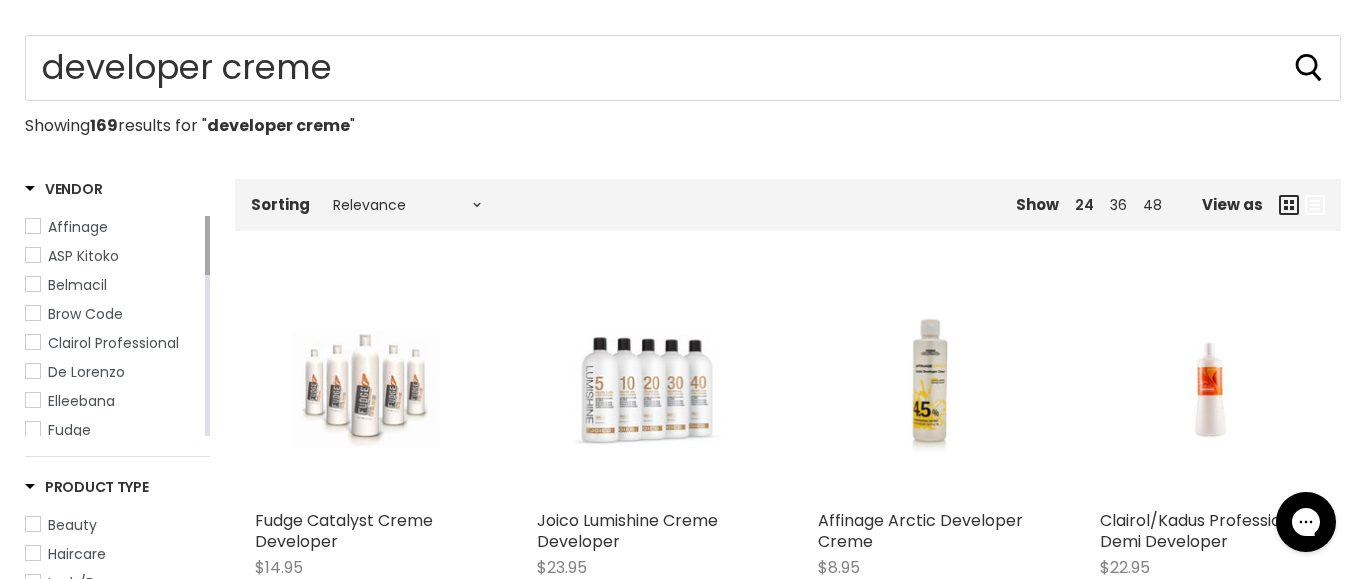 scroll, scrollTop: 0, scrollLeft: 0, axis: both 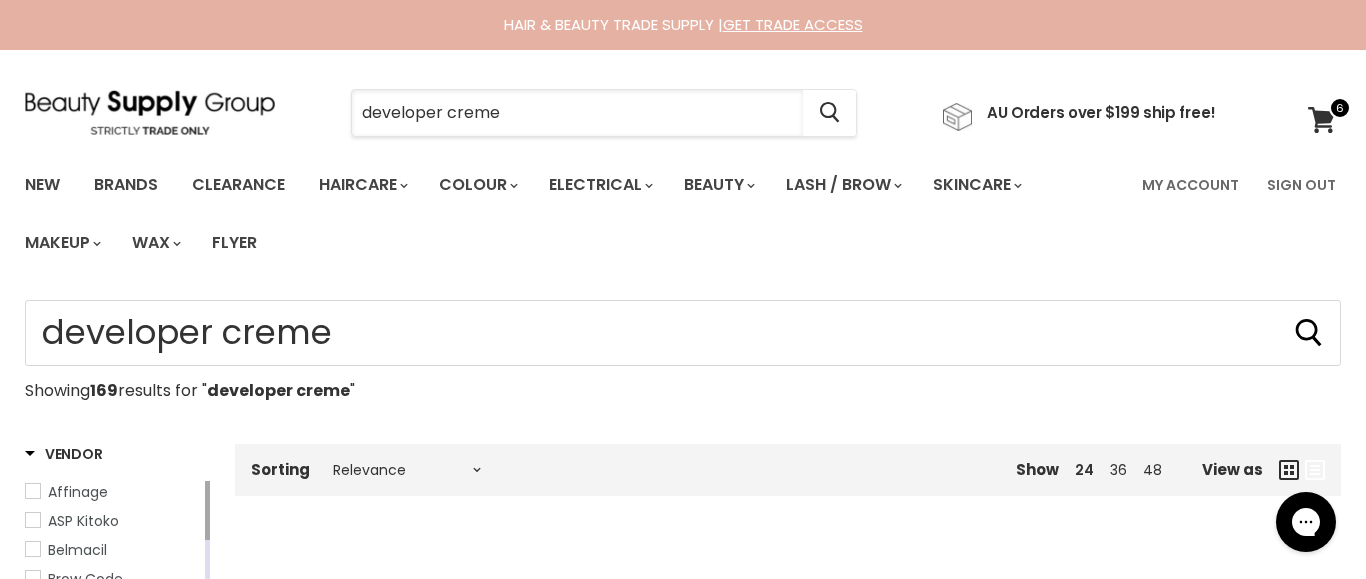 drag, startPoint x: 511, startPoint y: 113, endPoint x: 324, endPoint y: 109, distance: 187.04277 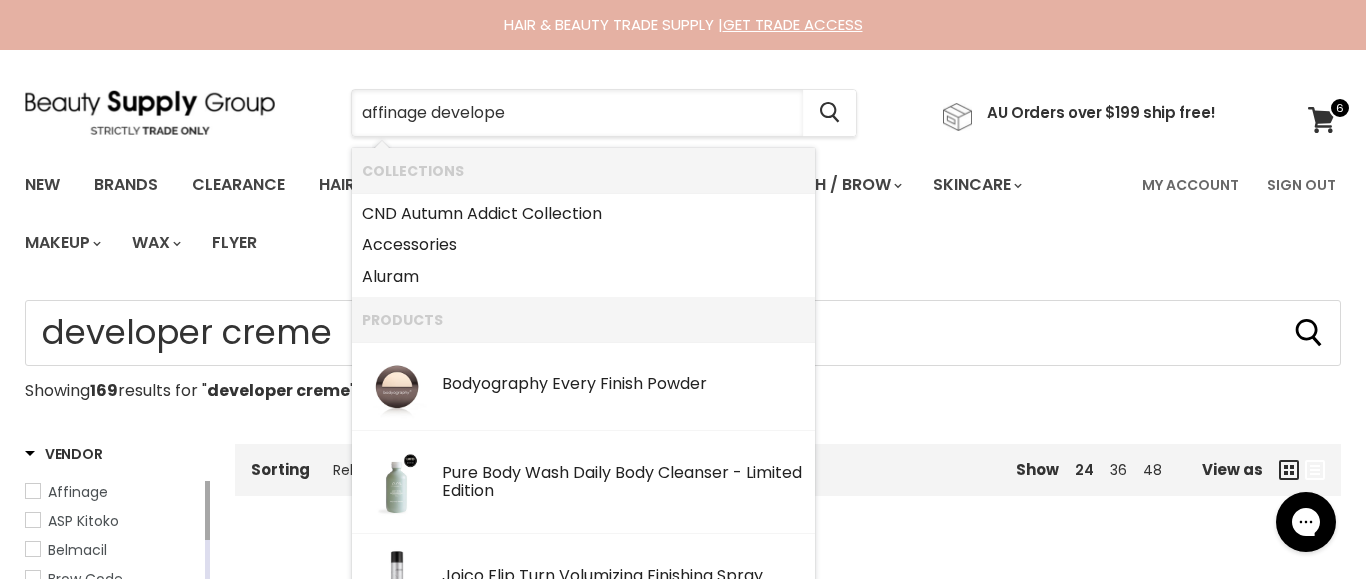type on "affinage developer" 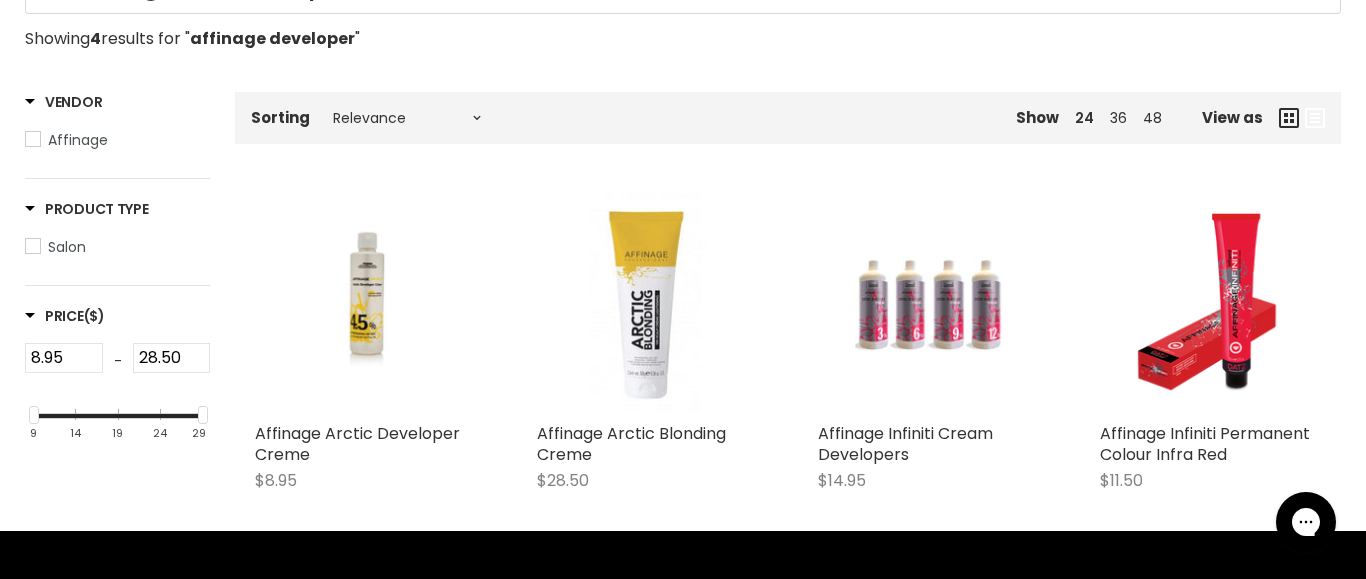 scroll, scrollTop: 366, scrollLeft: 0, axis: vertical 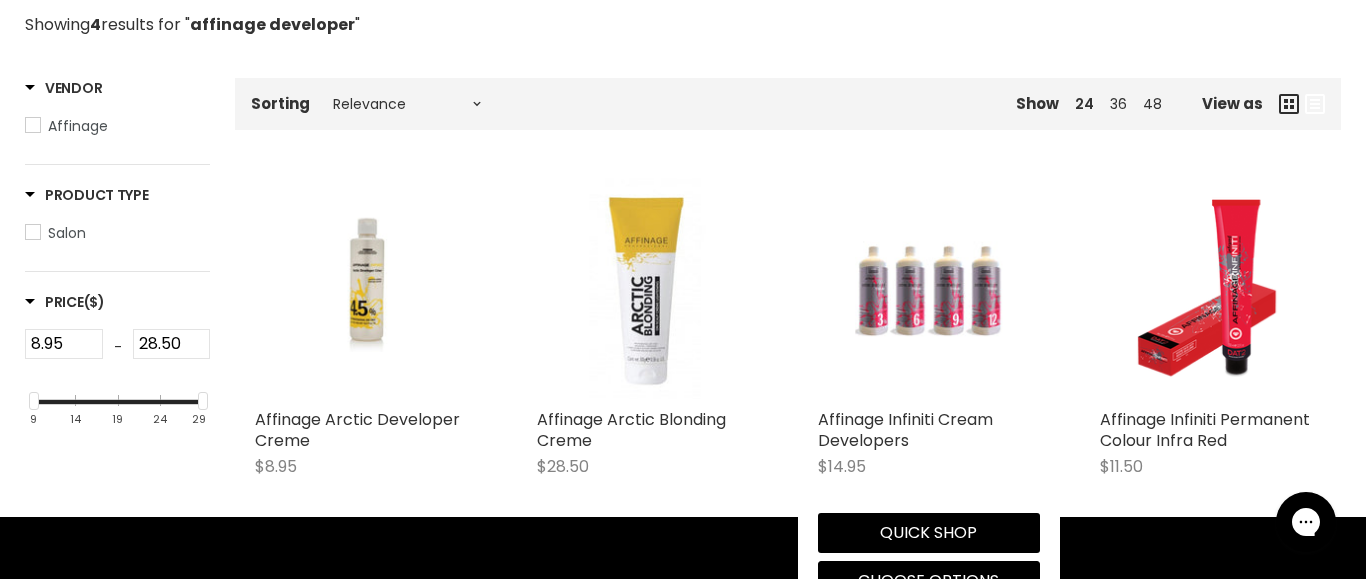 click on "Affinage Infiniti Cream Developers $14.95 Affinage Quick shop Choose options" at bounding box center [929, 390] 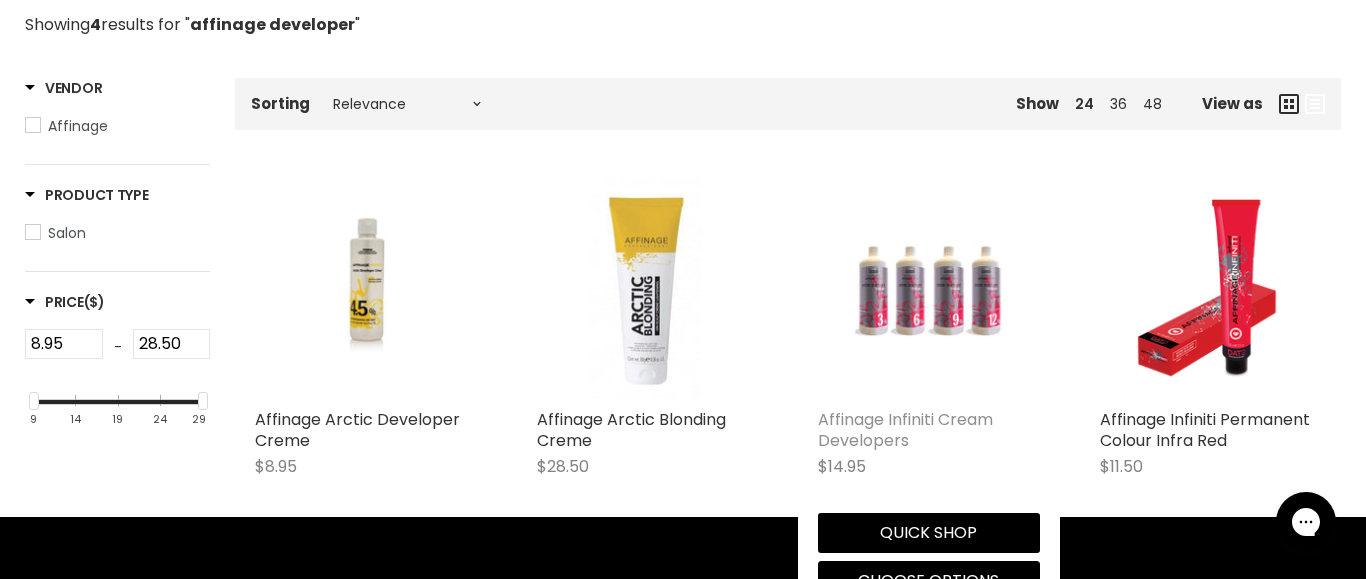 click on "Affinage Infiniti Cream Developers" at bounding box center [905, 430] 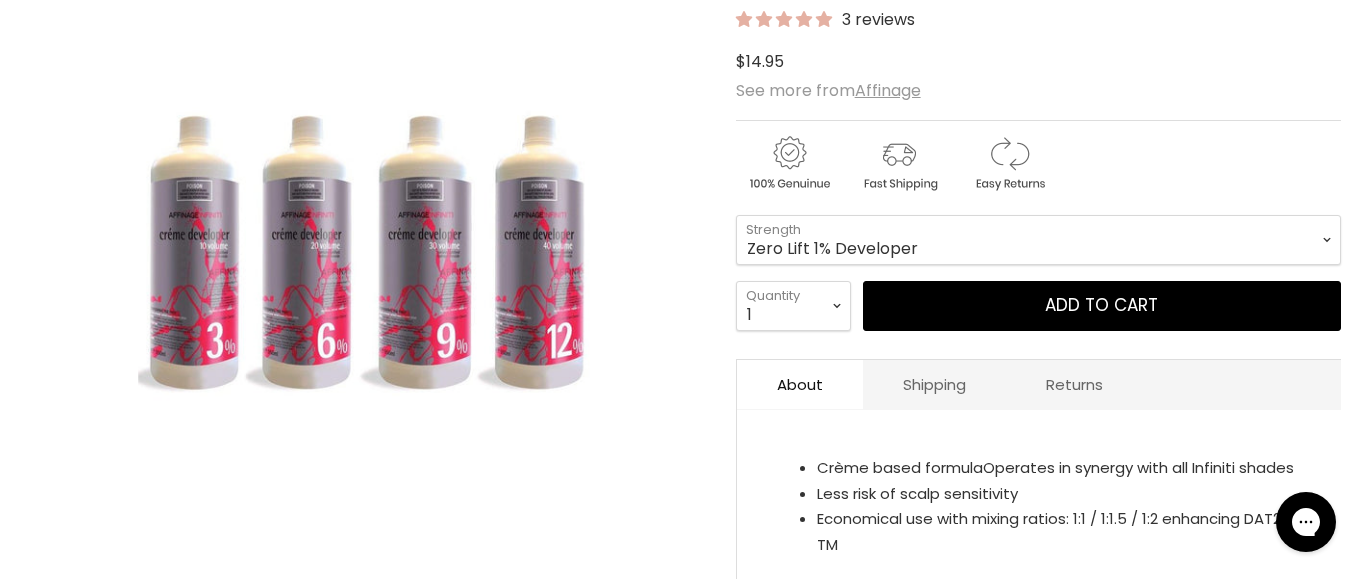 scroll, scrollTop: 408, scrollLeft: 0, axis: vertical 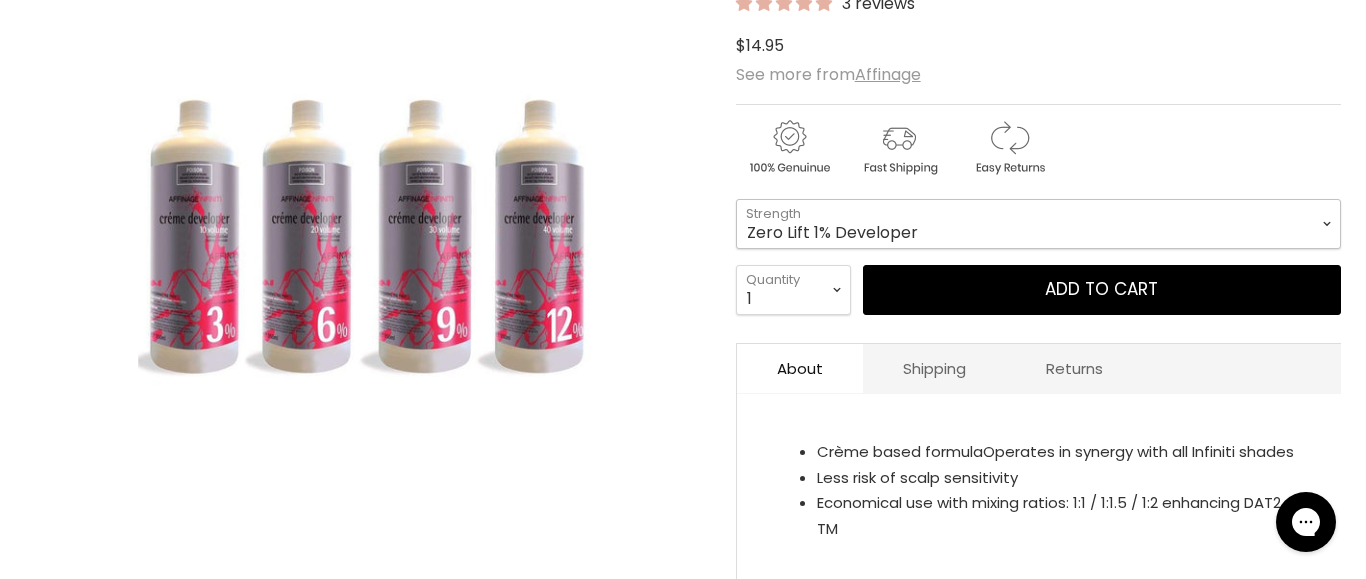 click on "Zero Lift 1% Developer
5 Vol
10 Vol
20 Vol
30 Vol
40 Vol" at bounding box center (1038, 224) 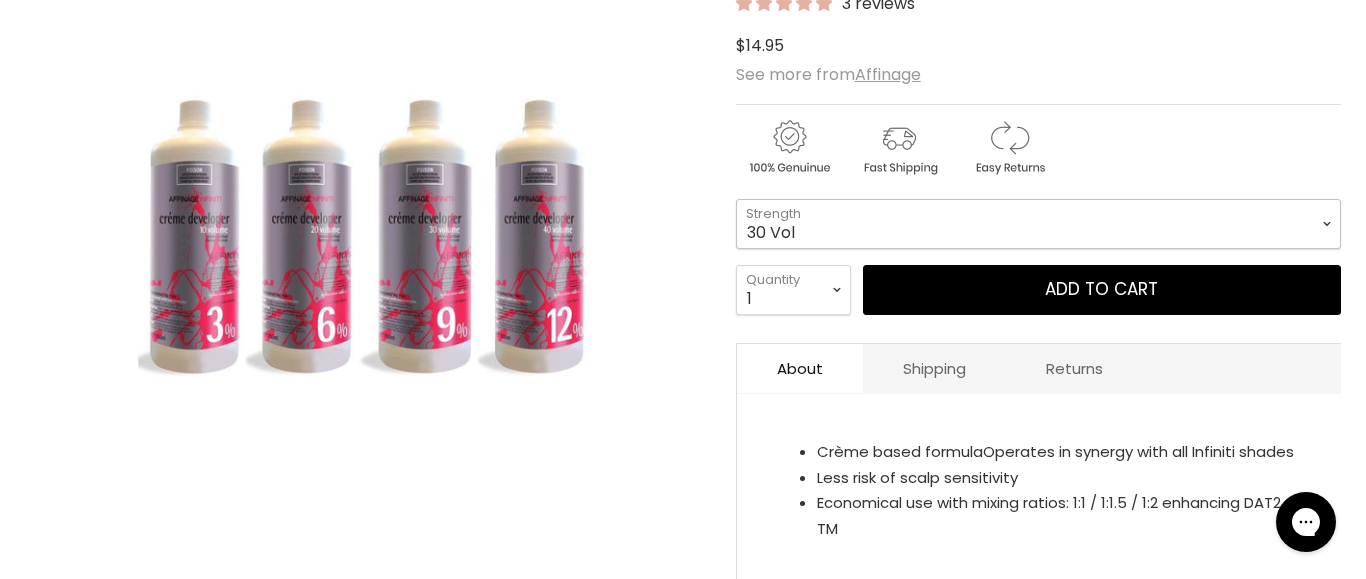 select on "30 Vol" 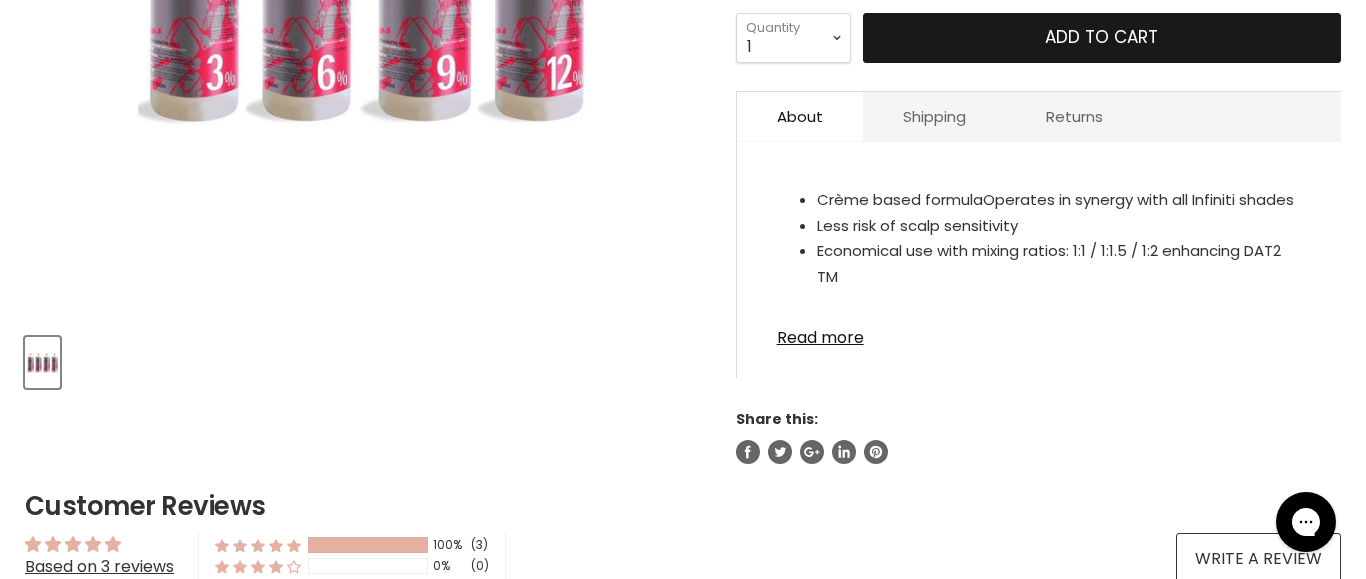 scroll, scrollTop: 465, scrollLeft: 0, axis: vertical 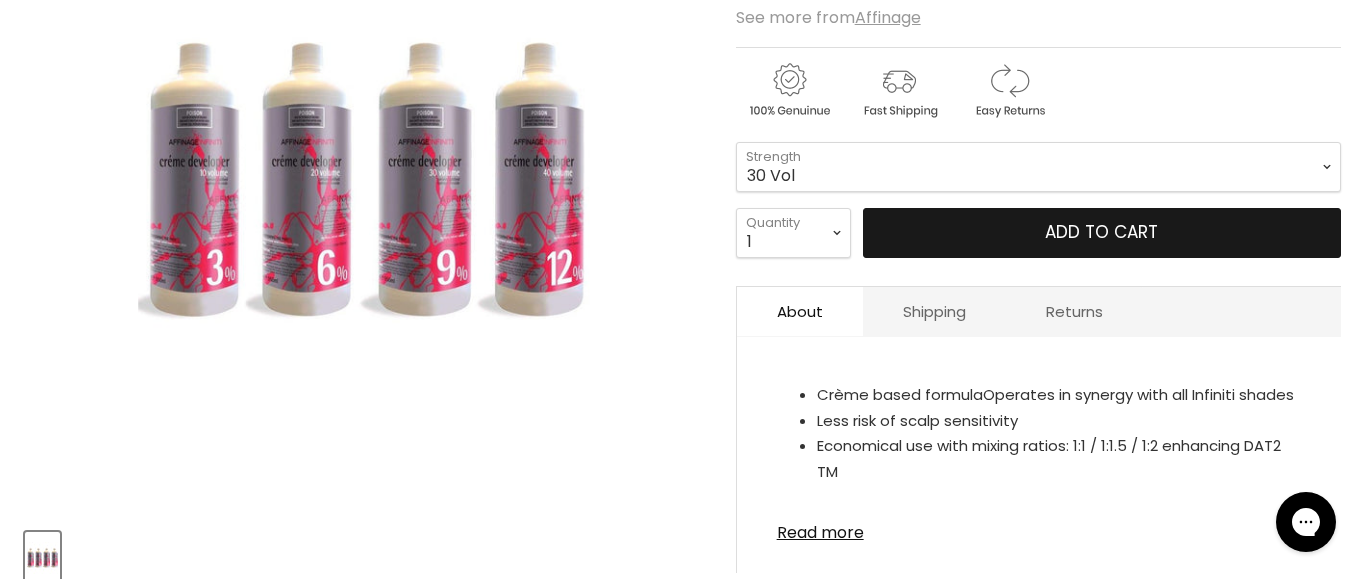 click on "Add to cart" at bounding box center (1102, 233) 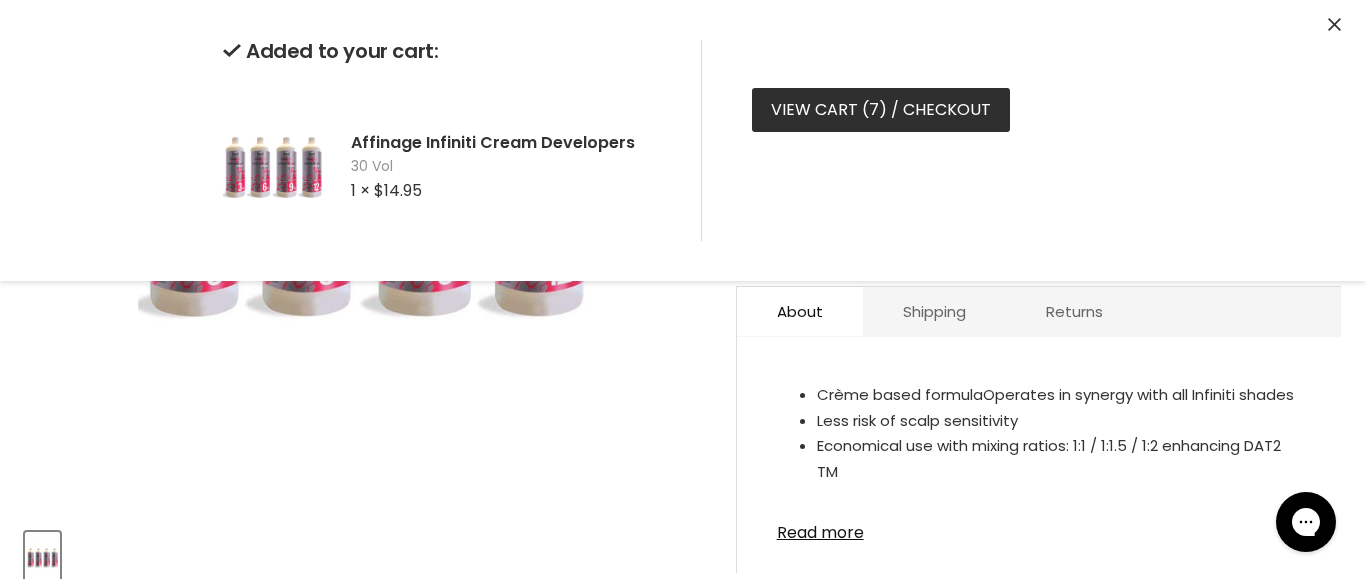 click on "View cart ( 7 )  /  Checkout" at bounding box center [881, 110] 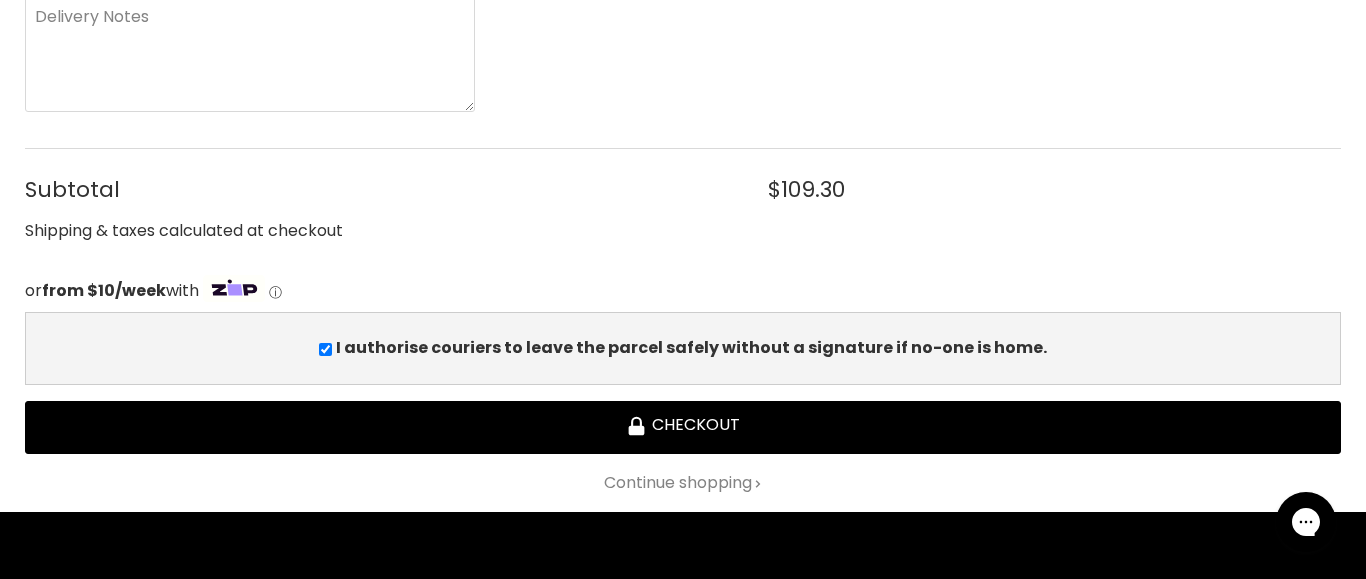 scroll, scrollTop: 1181, scrollLeft: 0, axis: vertical 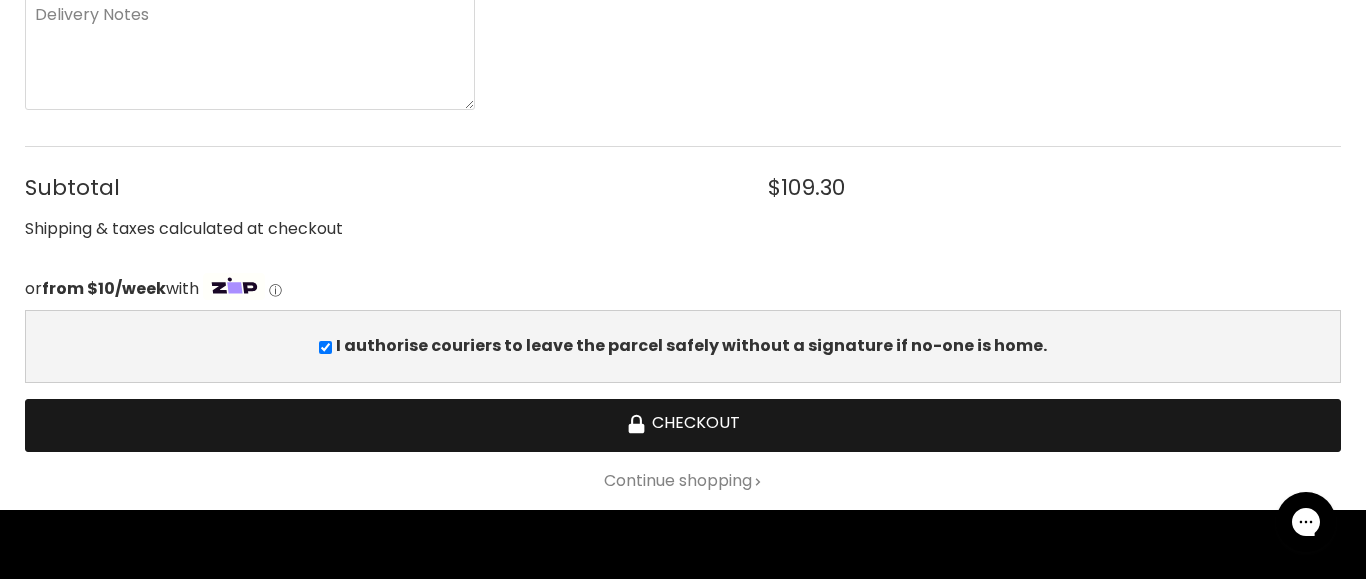click on "Checkout" at bounding box center (683, 425) 